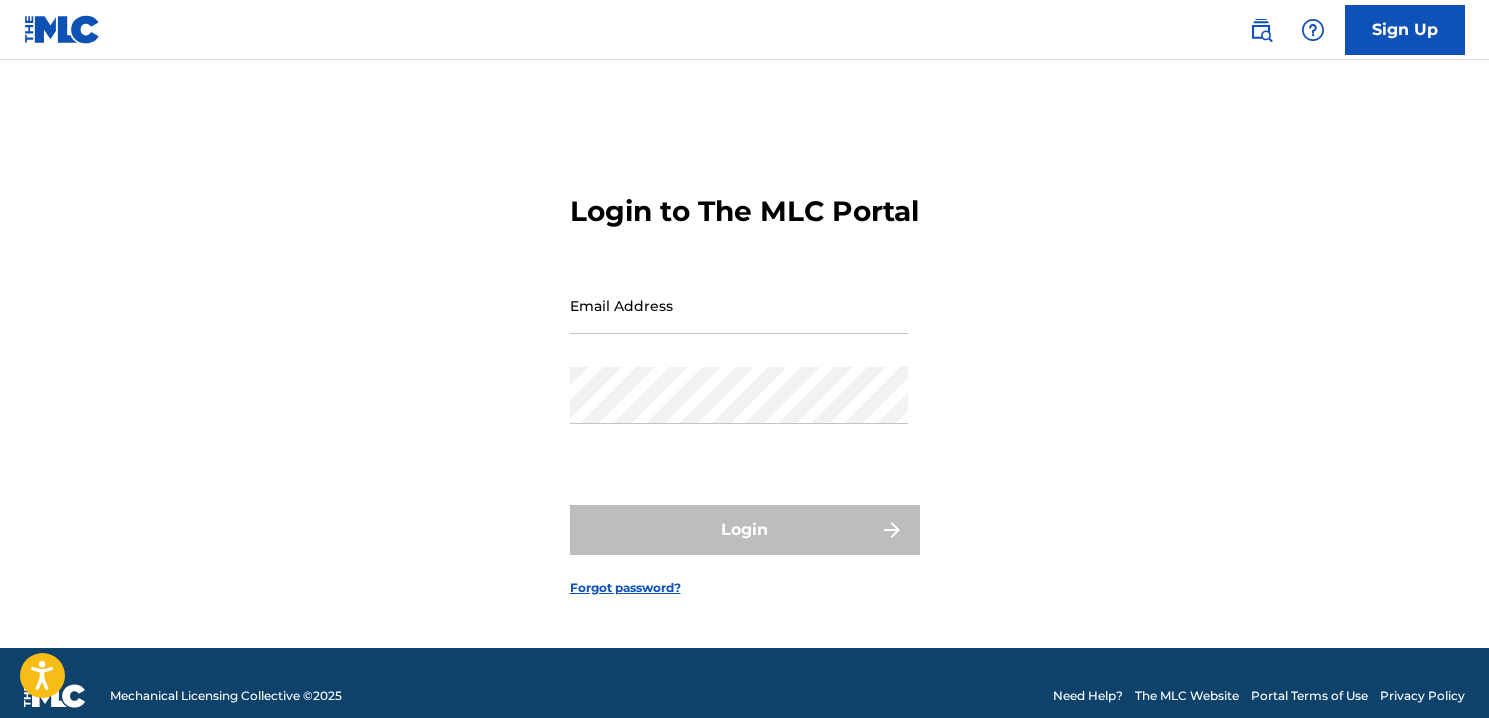 scroll, scrollTop: 0, scrollLeft: 0, axis: both 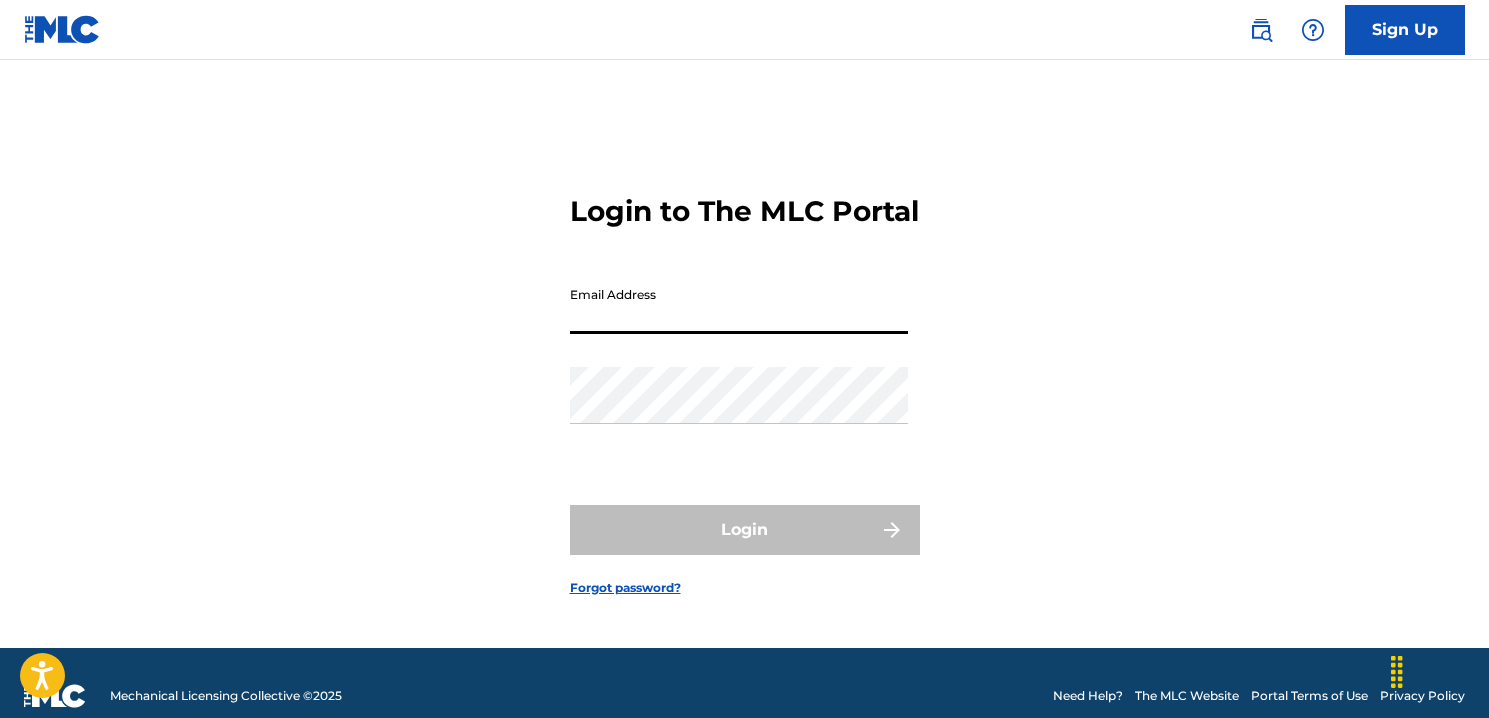type on "[USERNAME]@example.com" 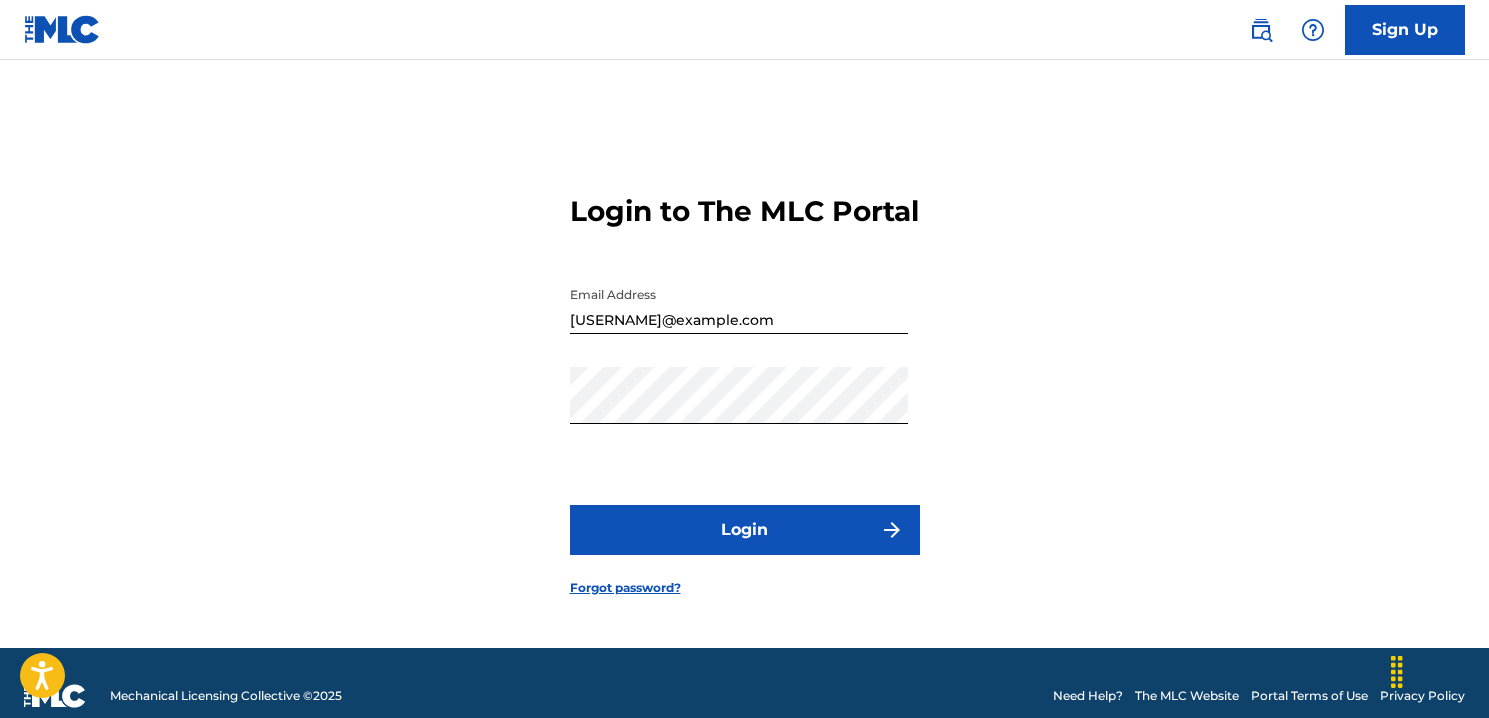 click on "Login" at bounding box center (745, 530) 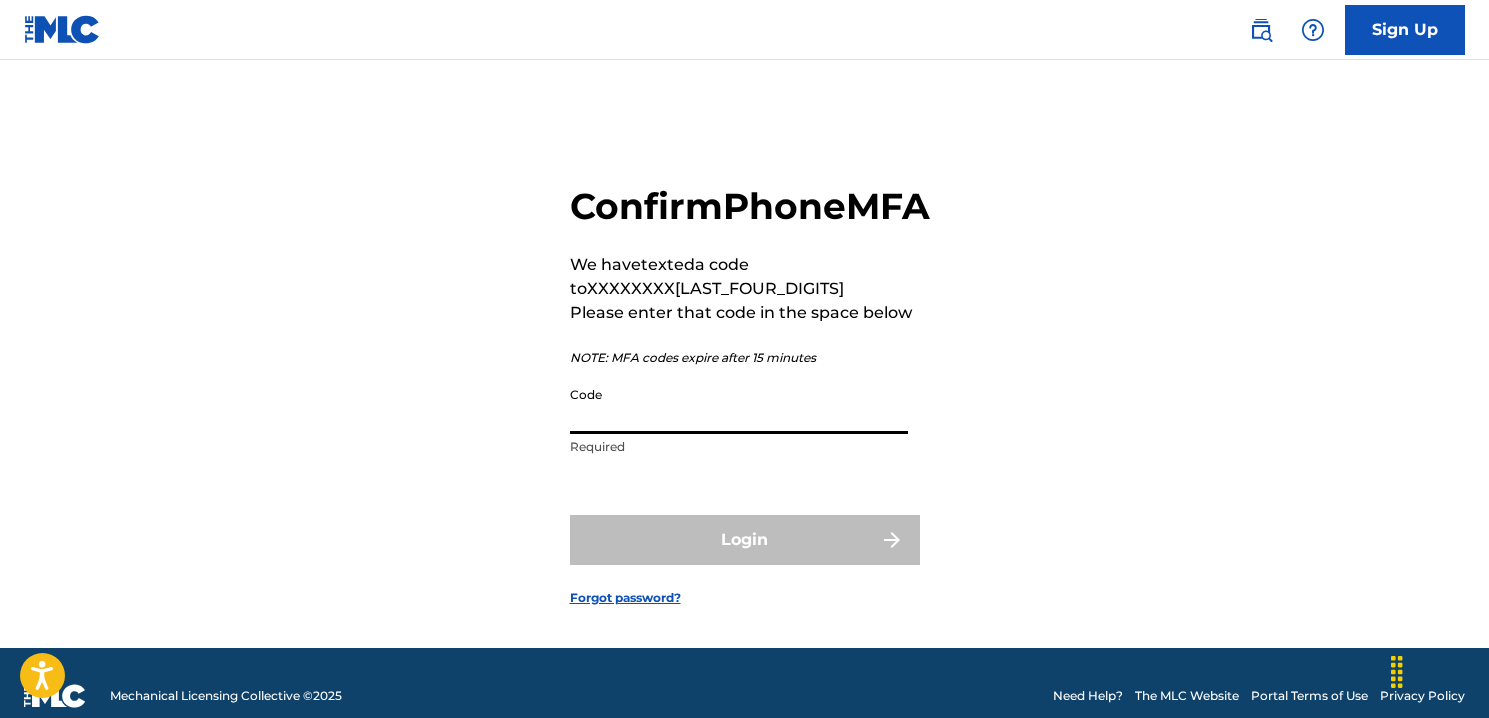 click on "Code" at bounding box center [739, 405] 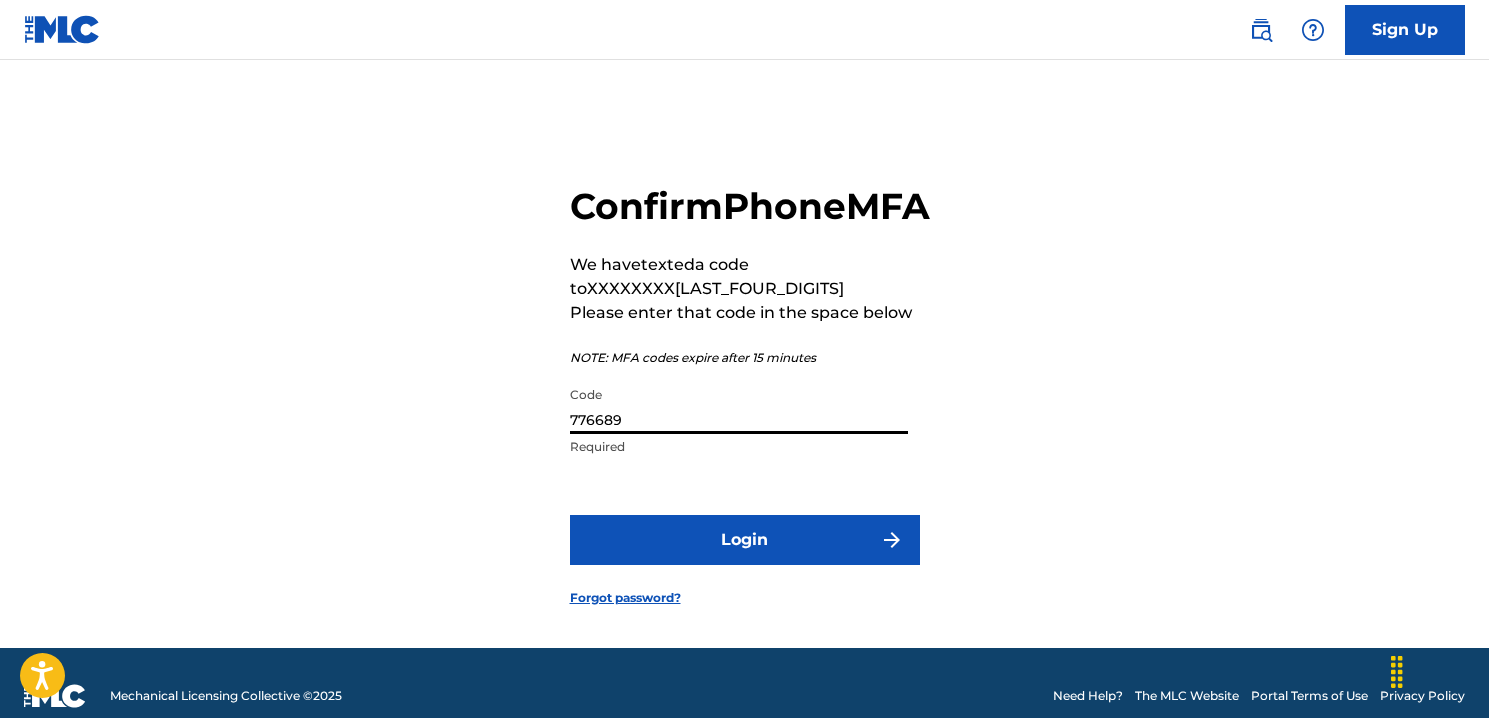 type on "776689" 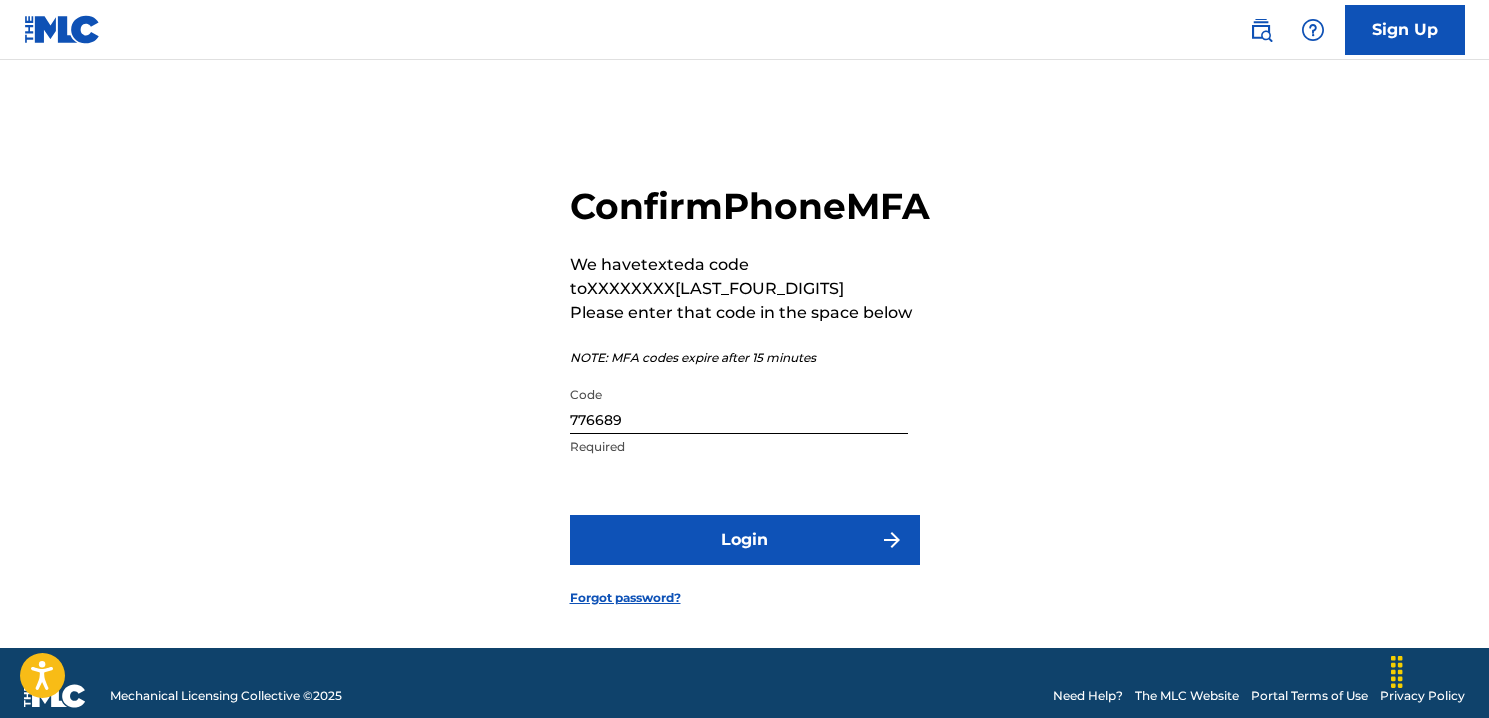 click on "Login" at bounding box center [745, 540] 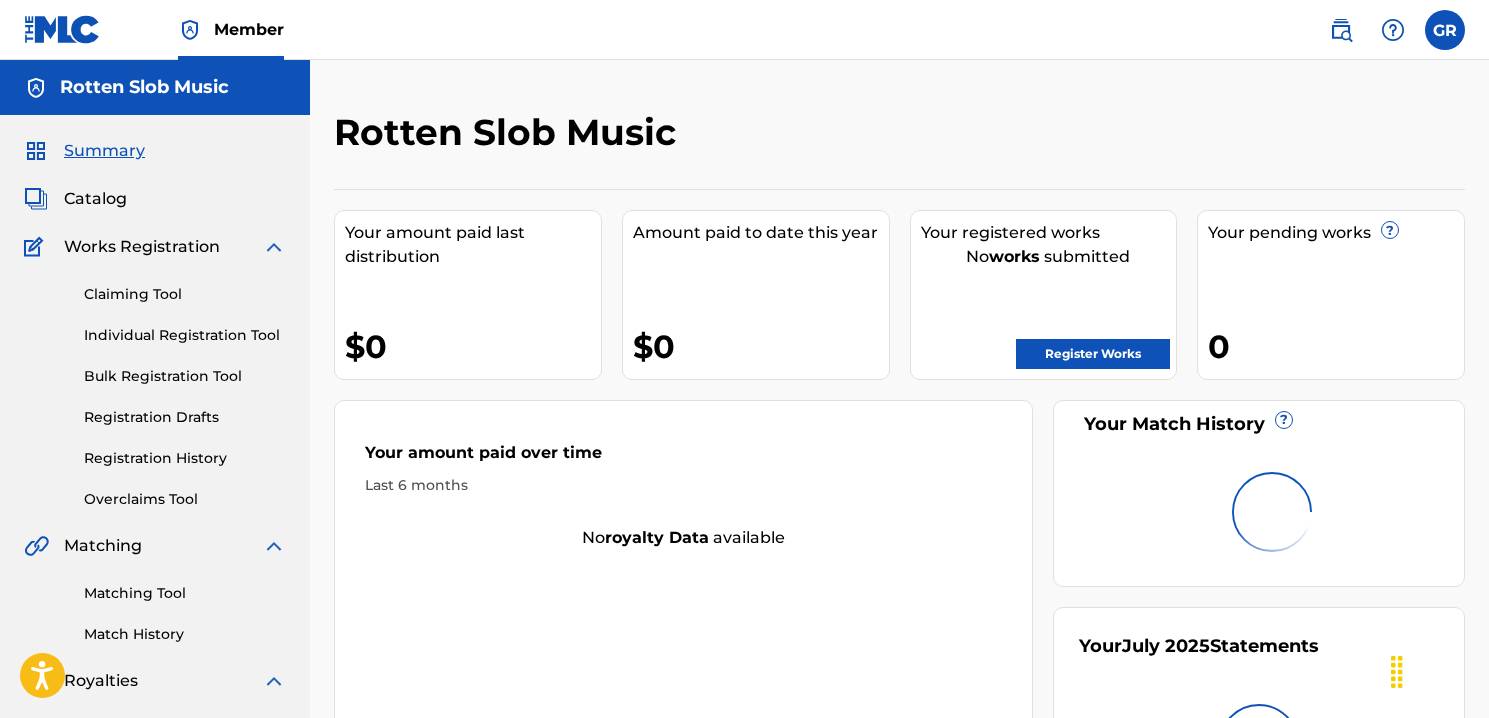 scroll, scrollTop: 0, scrollLeft: 0, axis: both 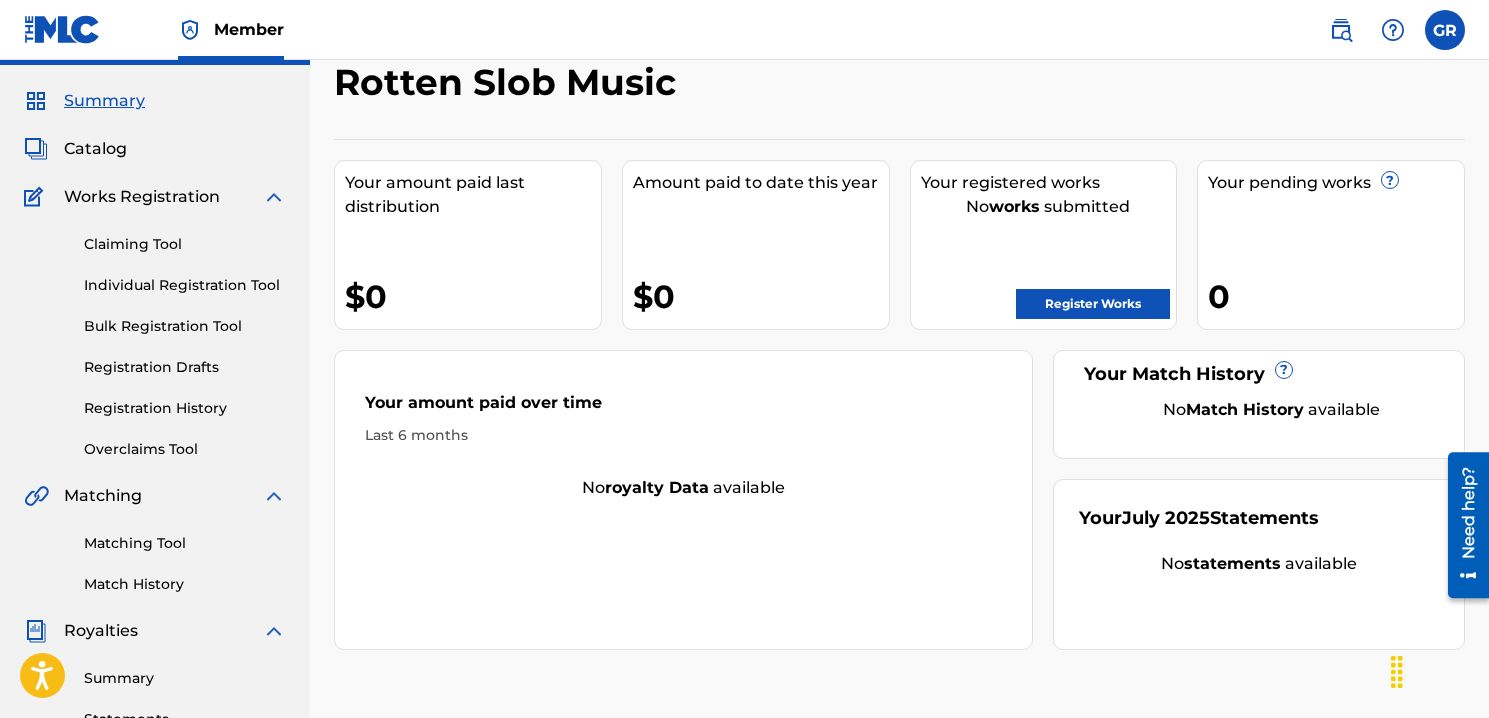 click on "Register Works" at bounding box center [1093, 304] 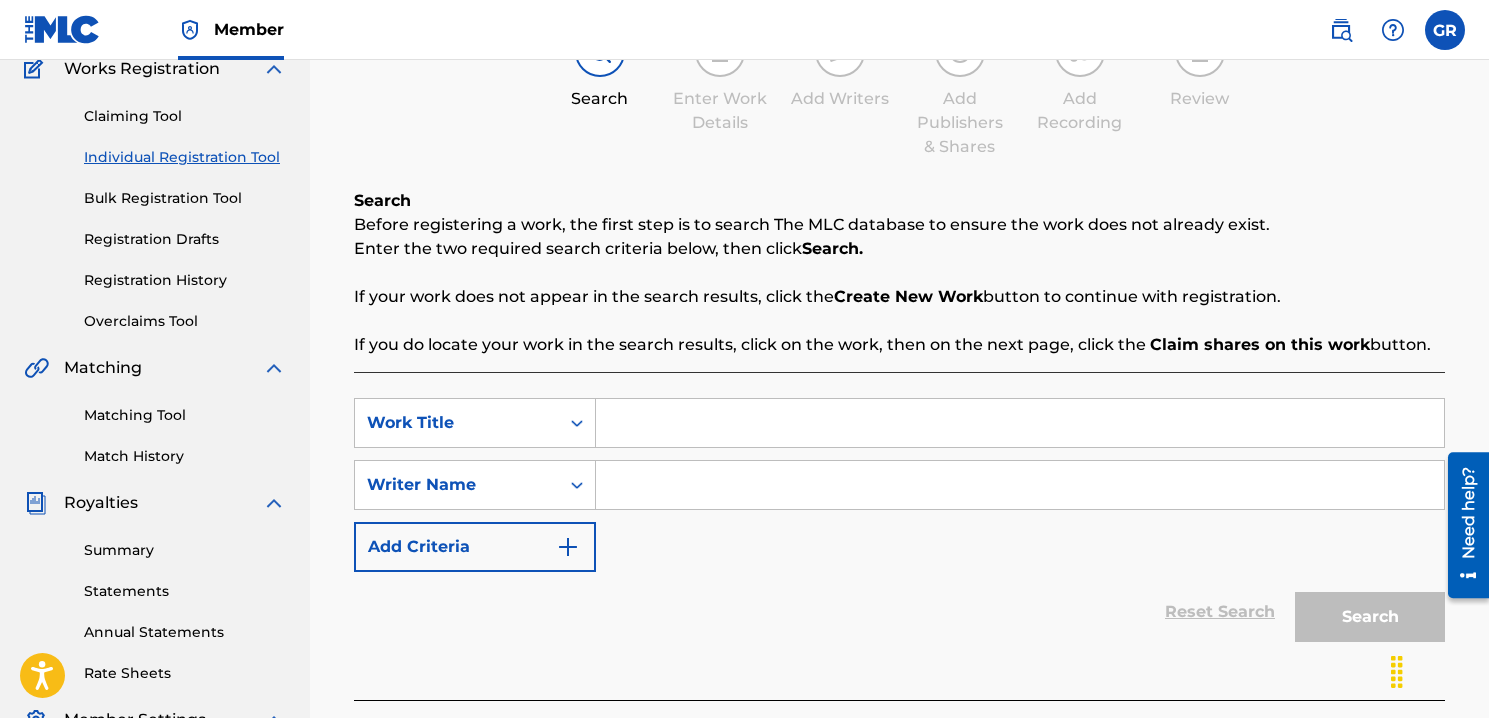 scroll, scrollTop: 185, scrollLeft: 0, axis: vertical 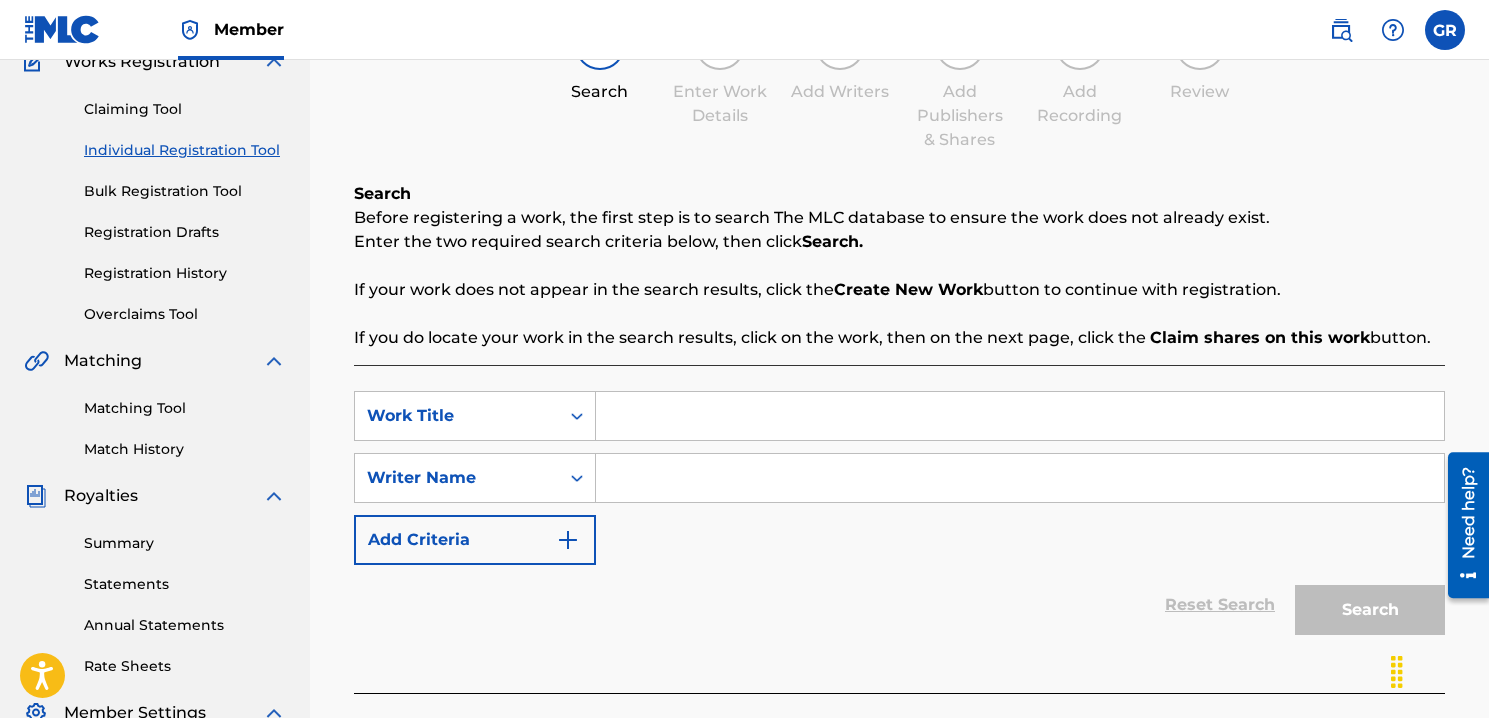 click at bounding box center (1020, 416) 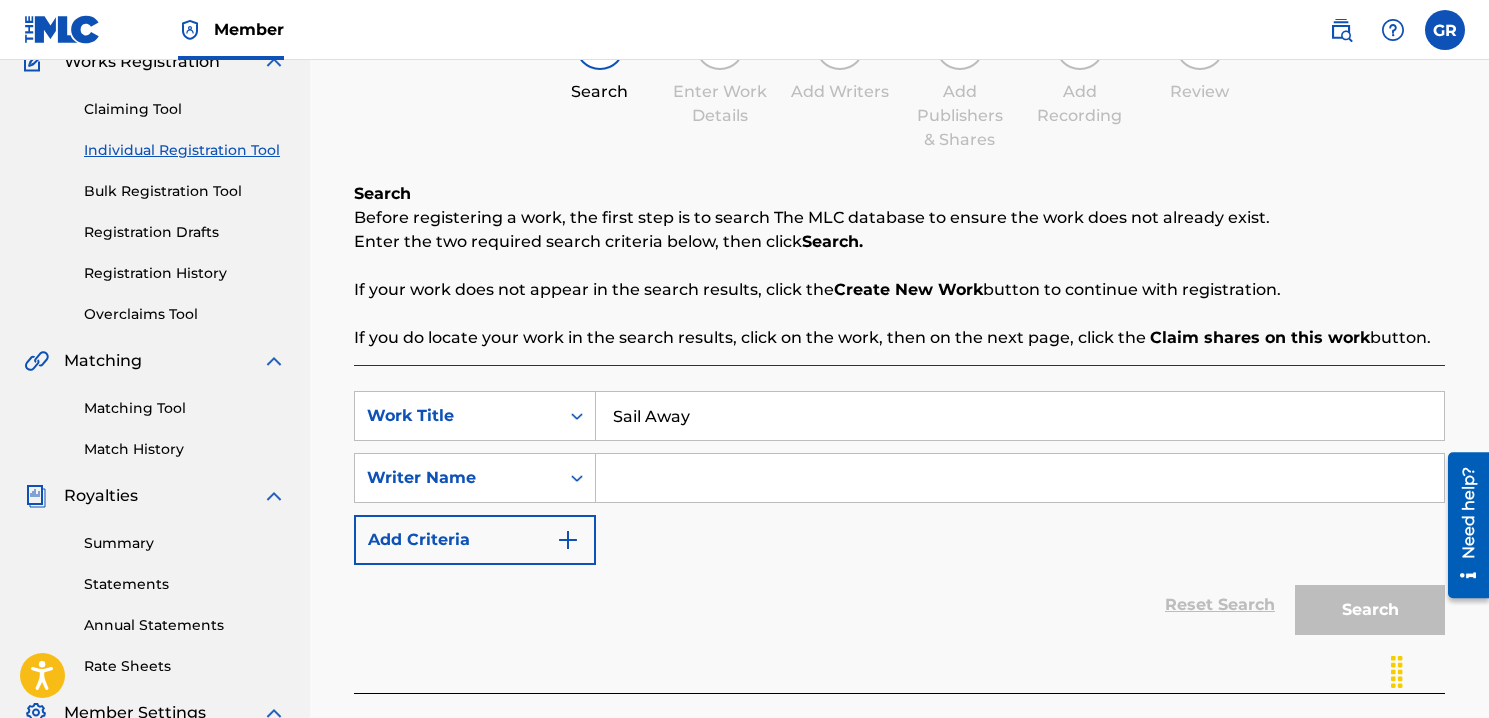 type on "Sail Away" 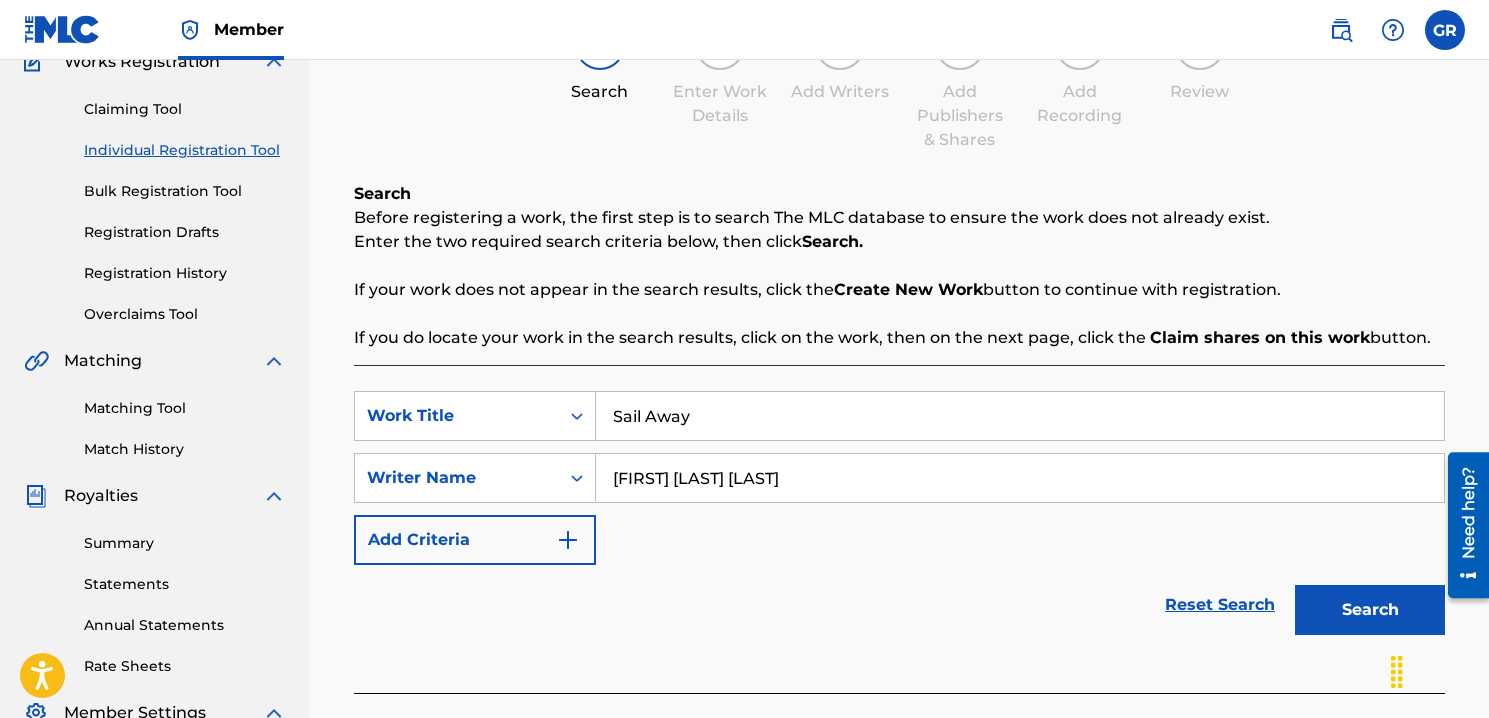 type on "[FIRST] [LAST] [LAST]" 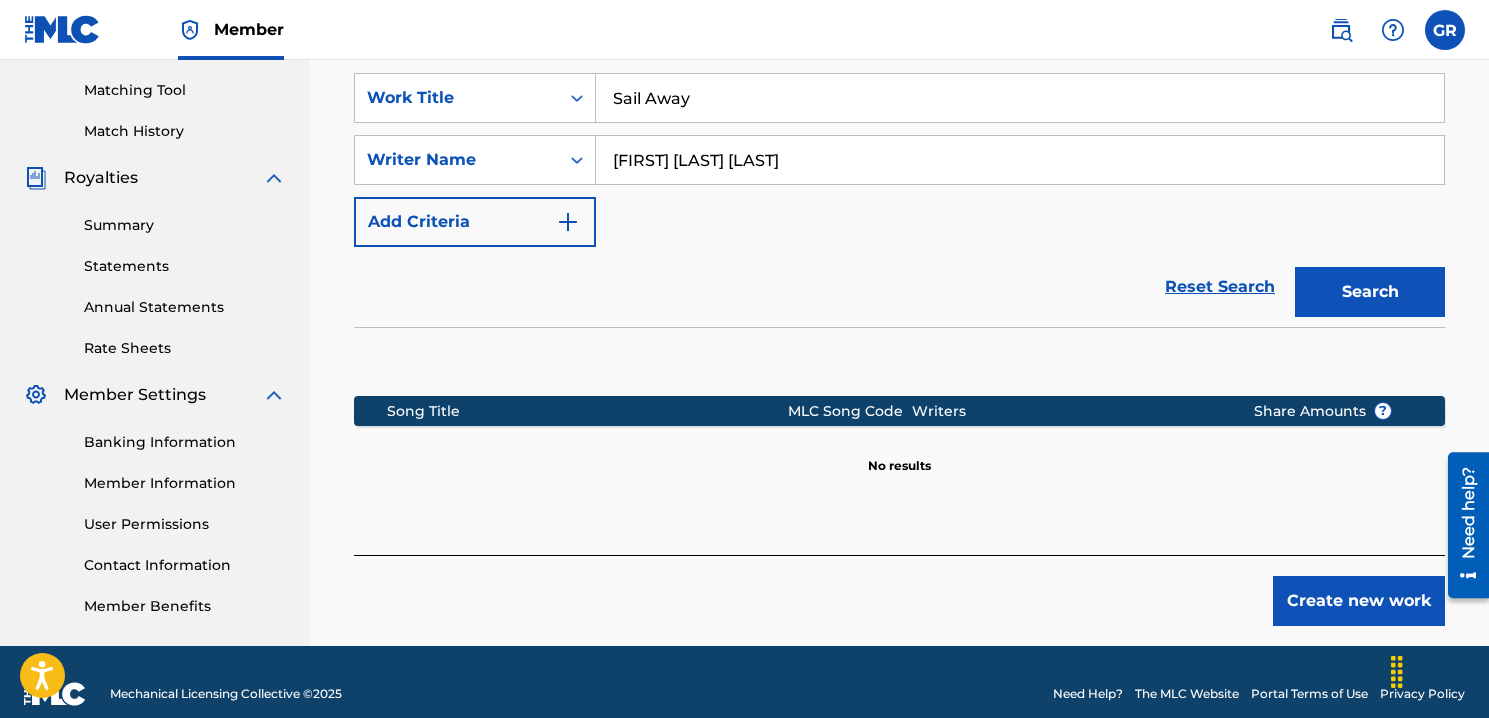 scroll, scrollTop: 517, scrollLeft: 0, axis: vertical 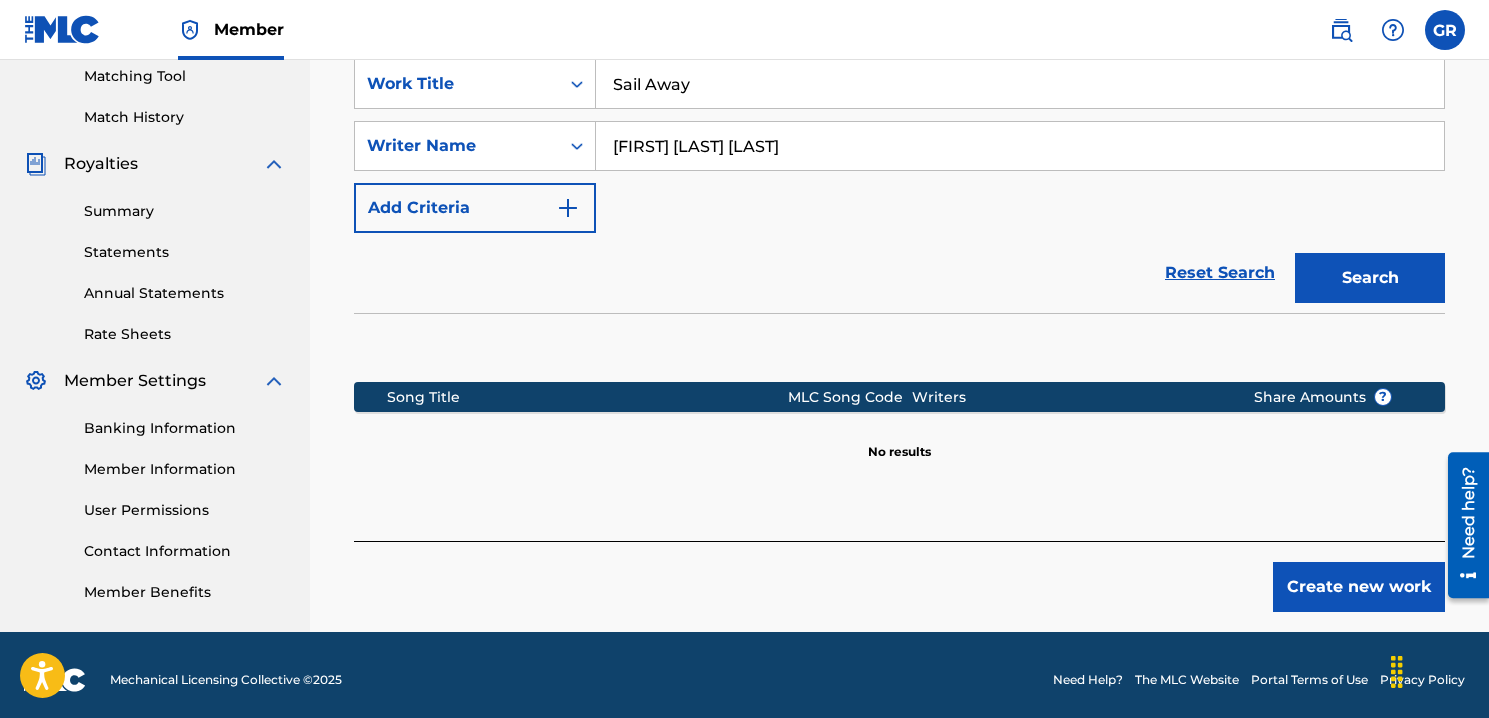 click on "Create new work" at bounding box center [1359, 587] 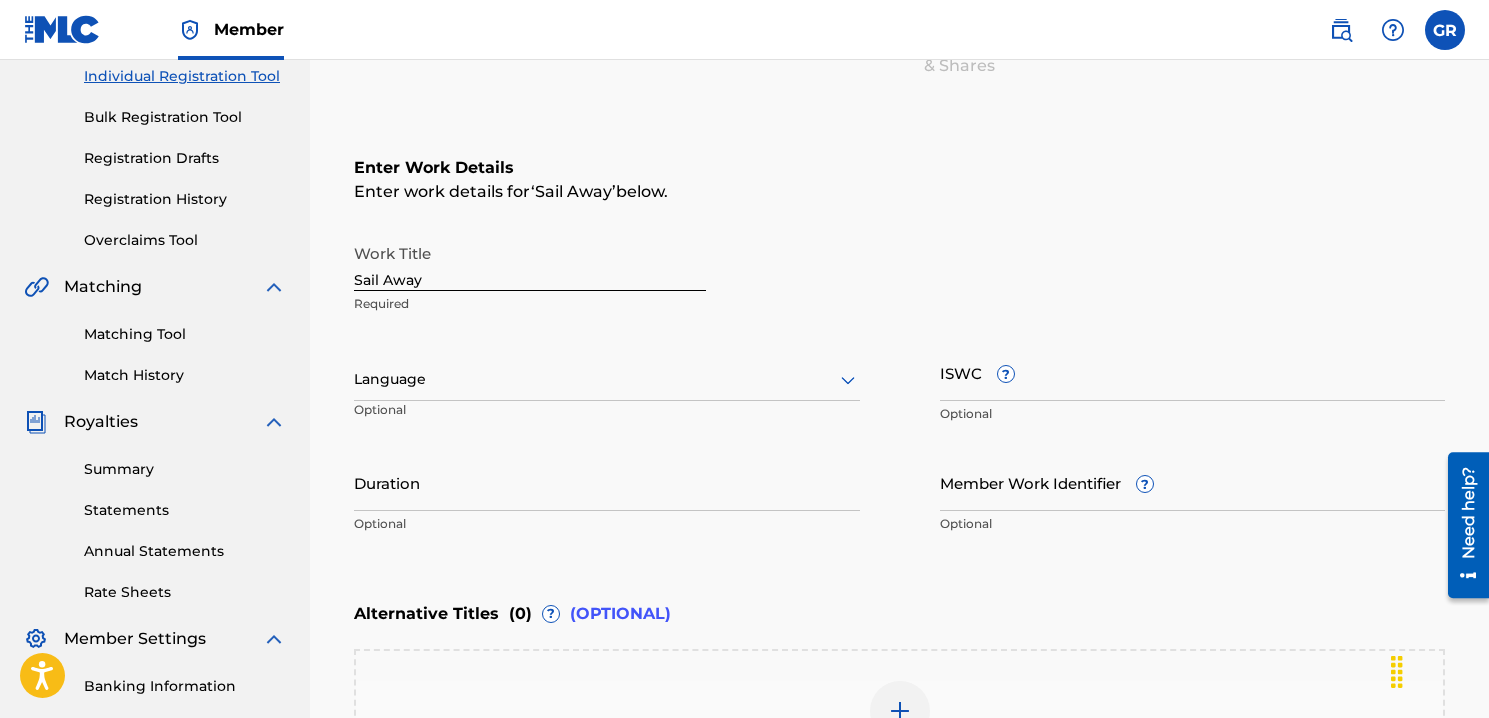 scroll, scrollTop: 273, scrollLeft: 0, axis: vertical 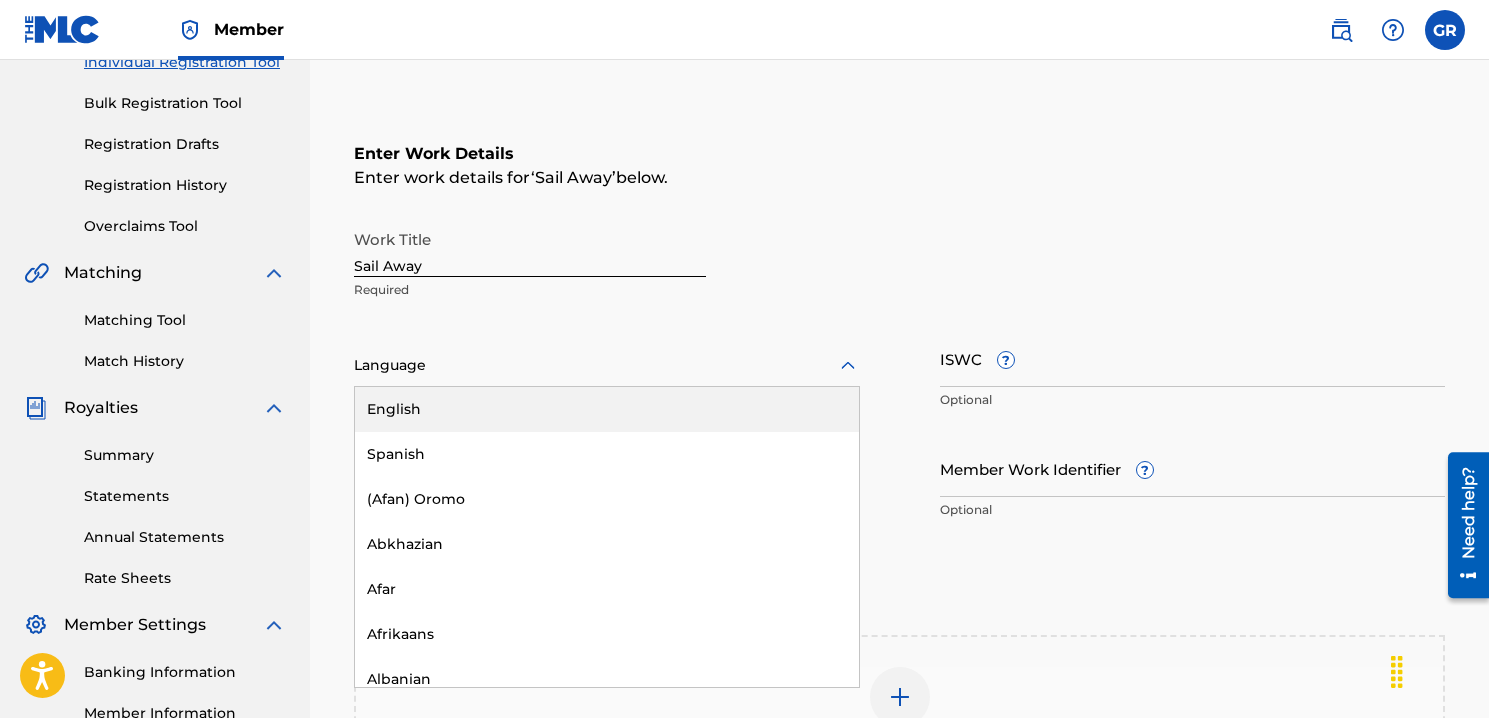 click 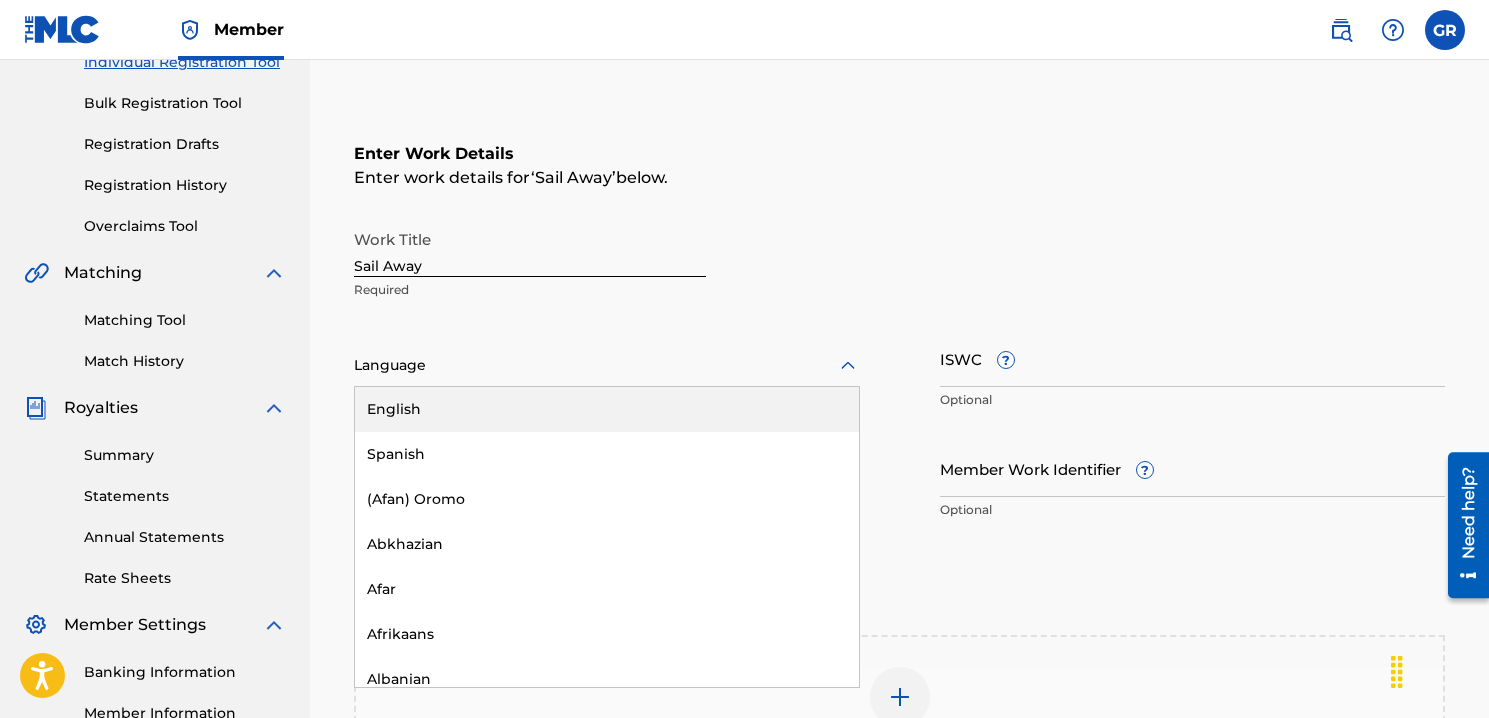 click on "English" at bounding box center [607, 409] 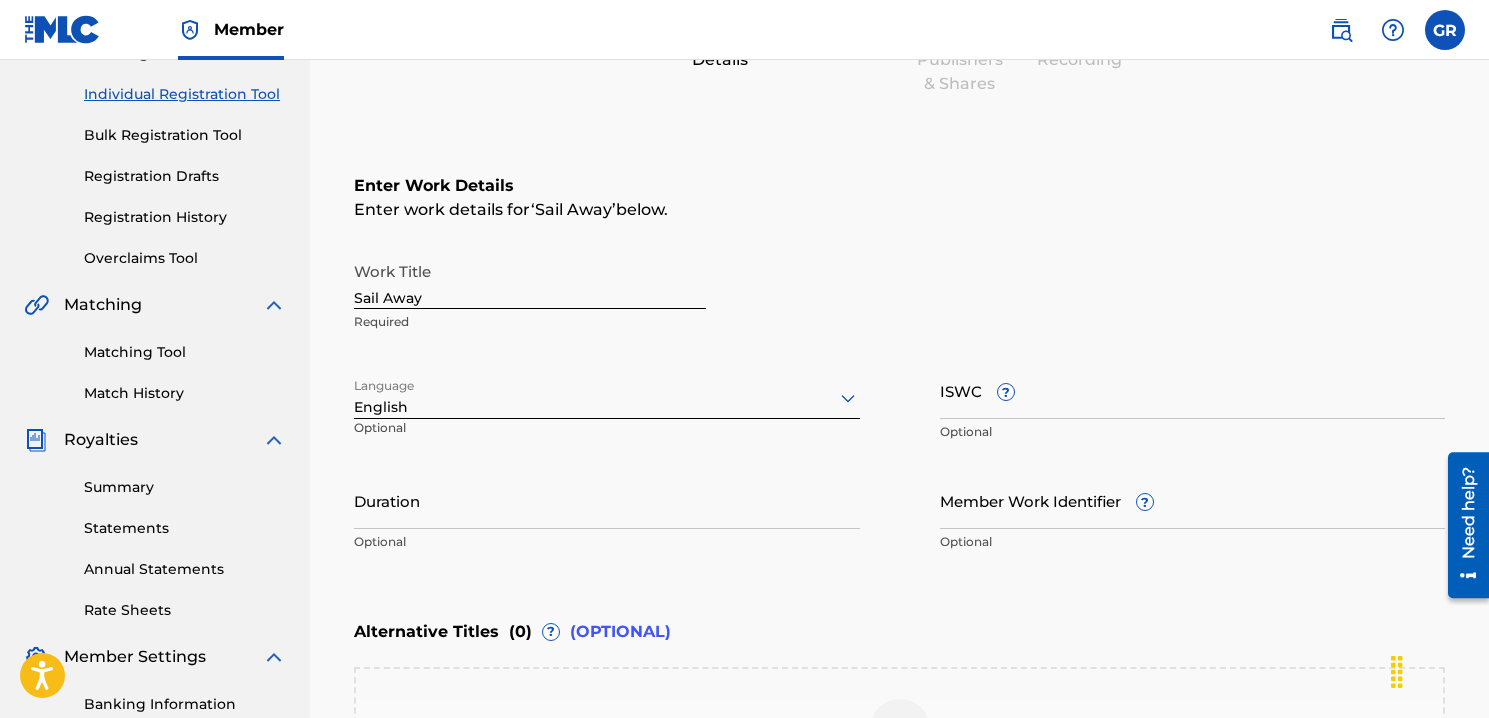scroll, scrollTop: 252, scrollLeft: 0, axis: vertical 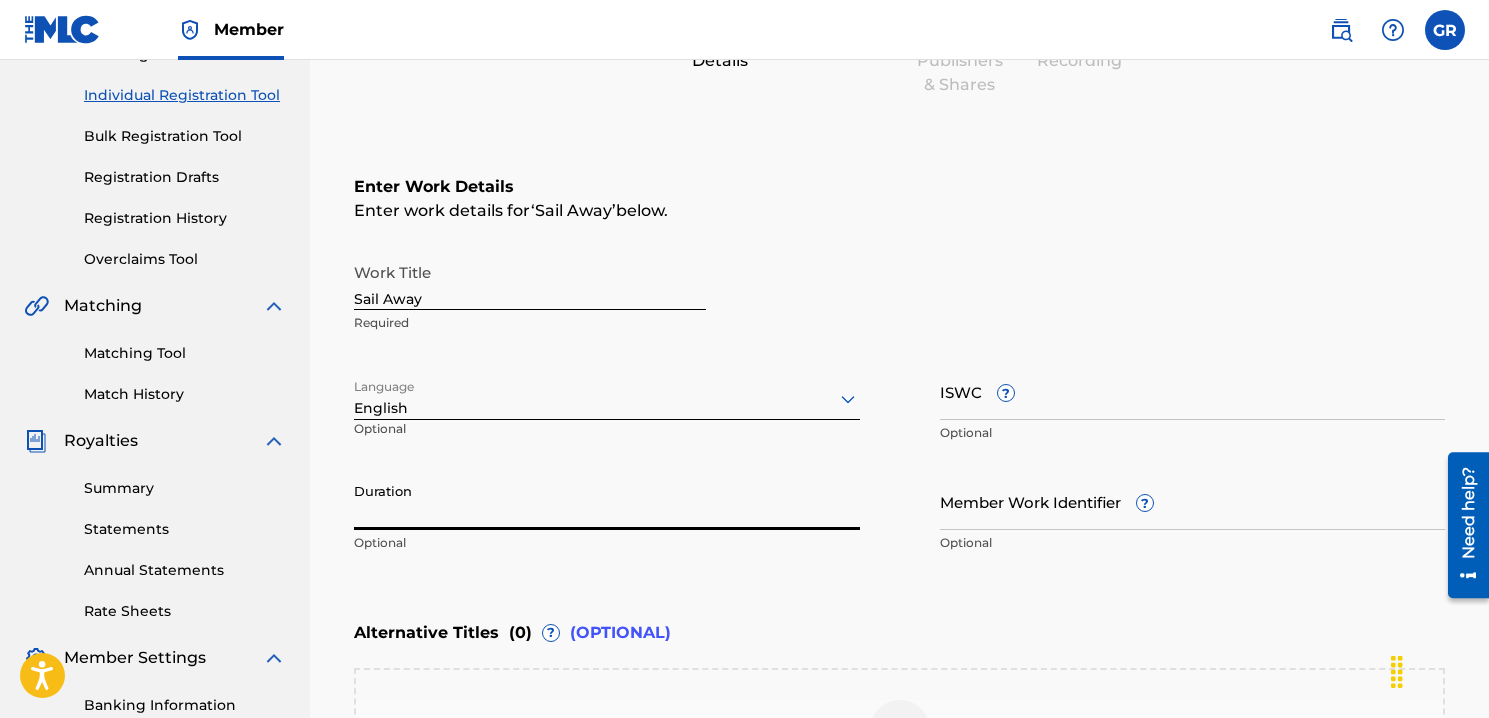 click on "Duration" at bounding box center [607, 501] 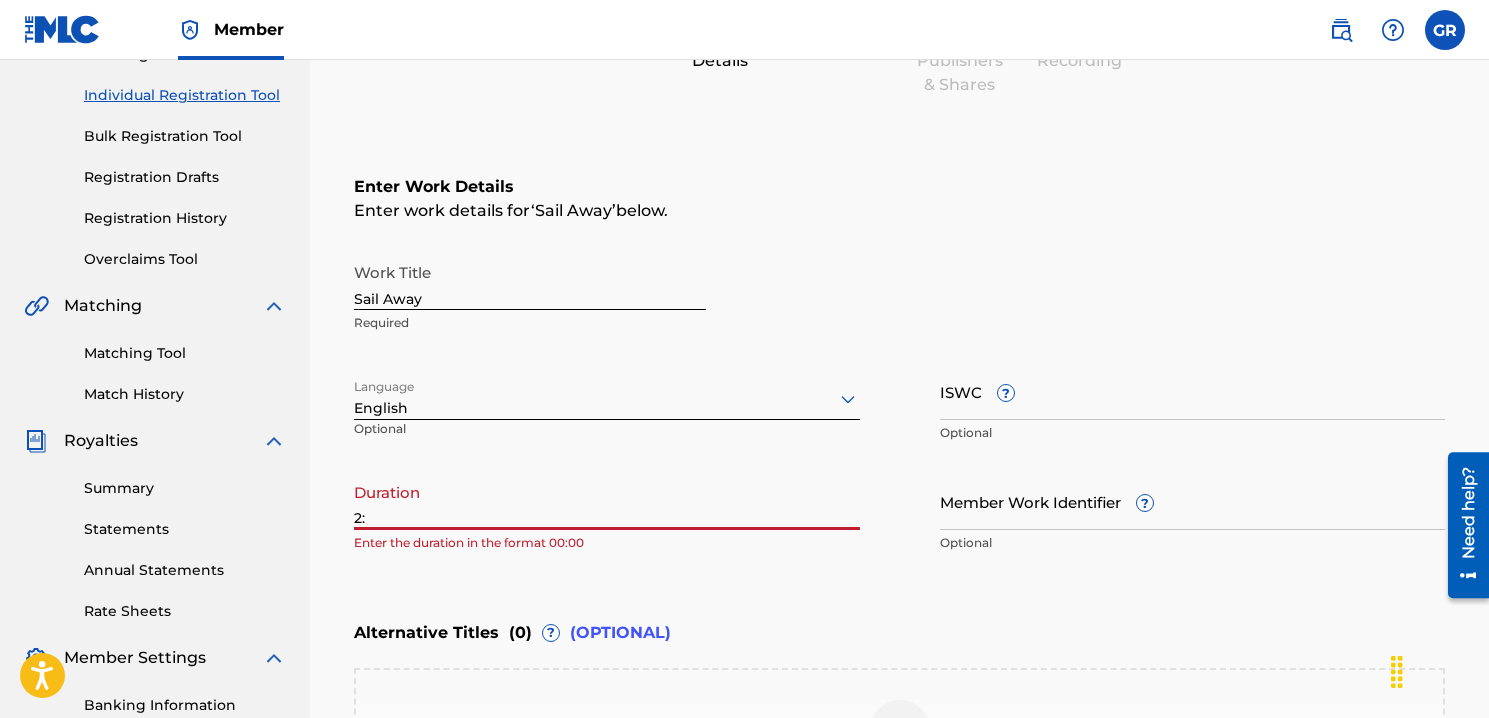 type on "2" 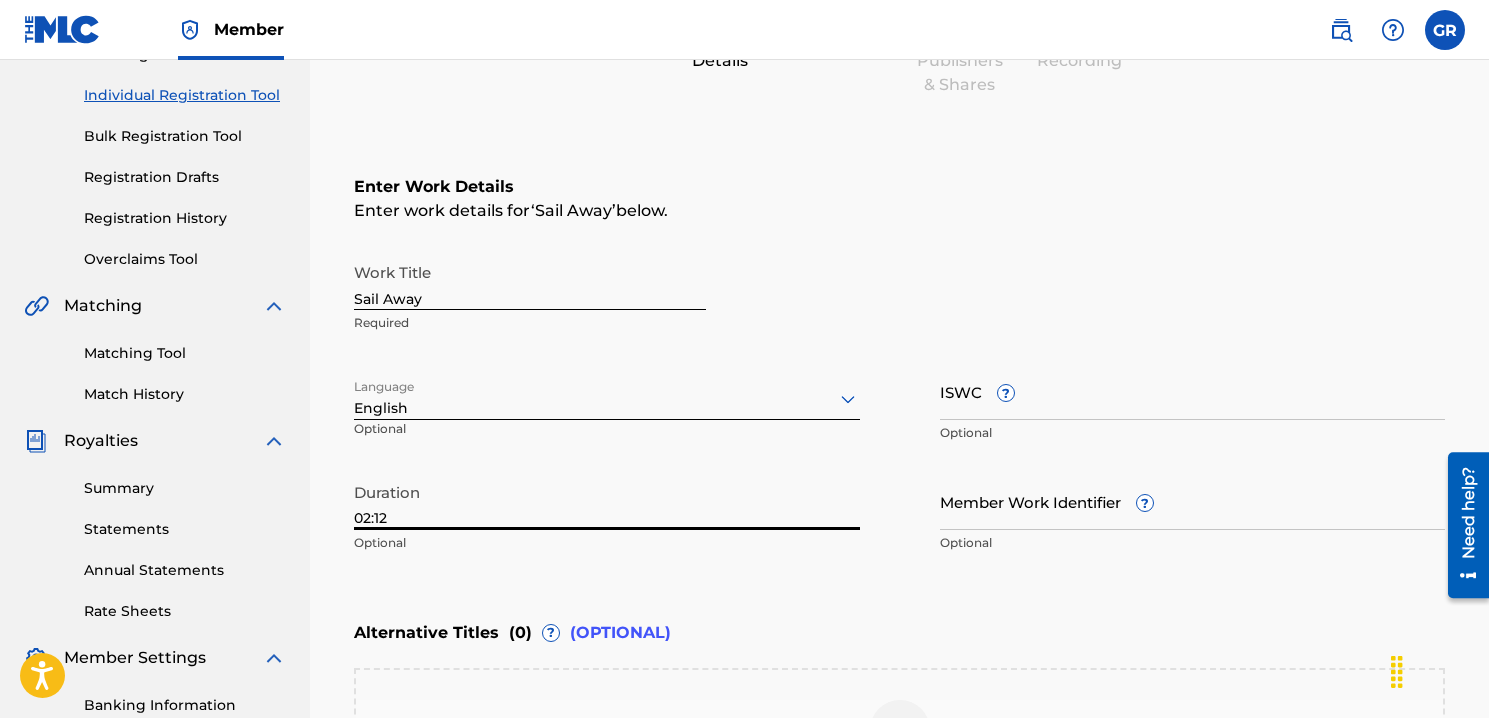 type on "02:12" 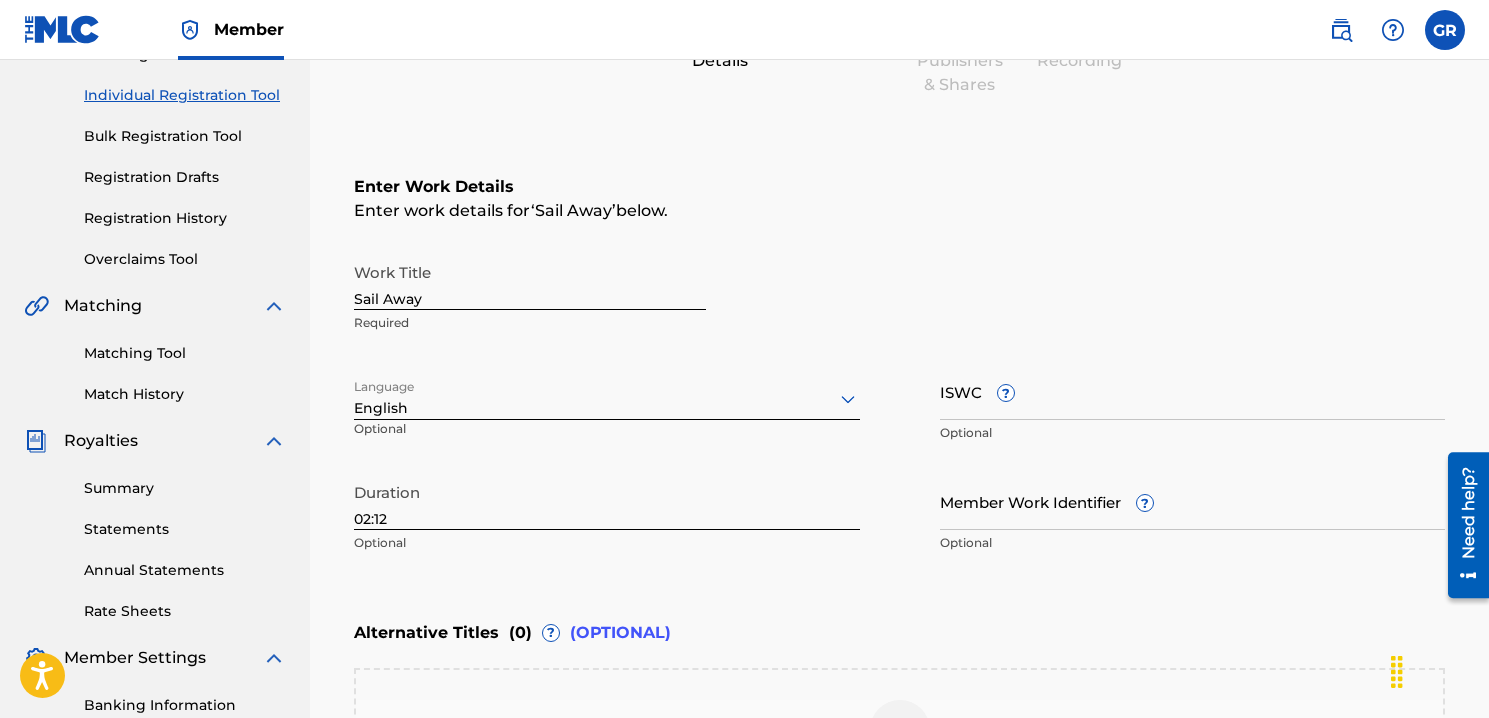 click on "Enter Work Details Enter work details for  ‘ Sail Away ’  below. Work Title   Sail Away Required Language English Optional ISWC   ? Optional Duration   02:12 Optional Member Work Identifier   ? Optional" at bounding box center [899, 369] 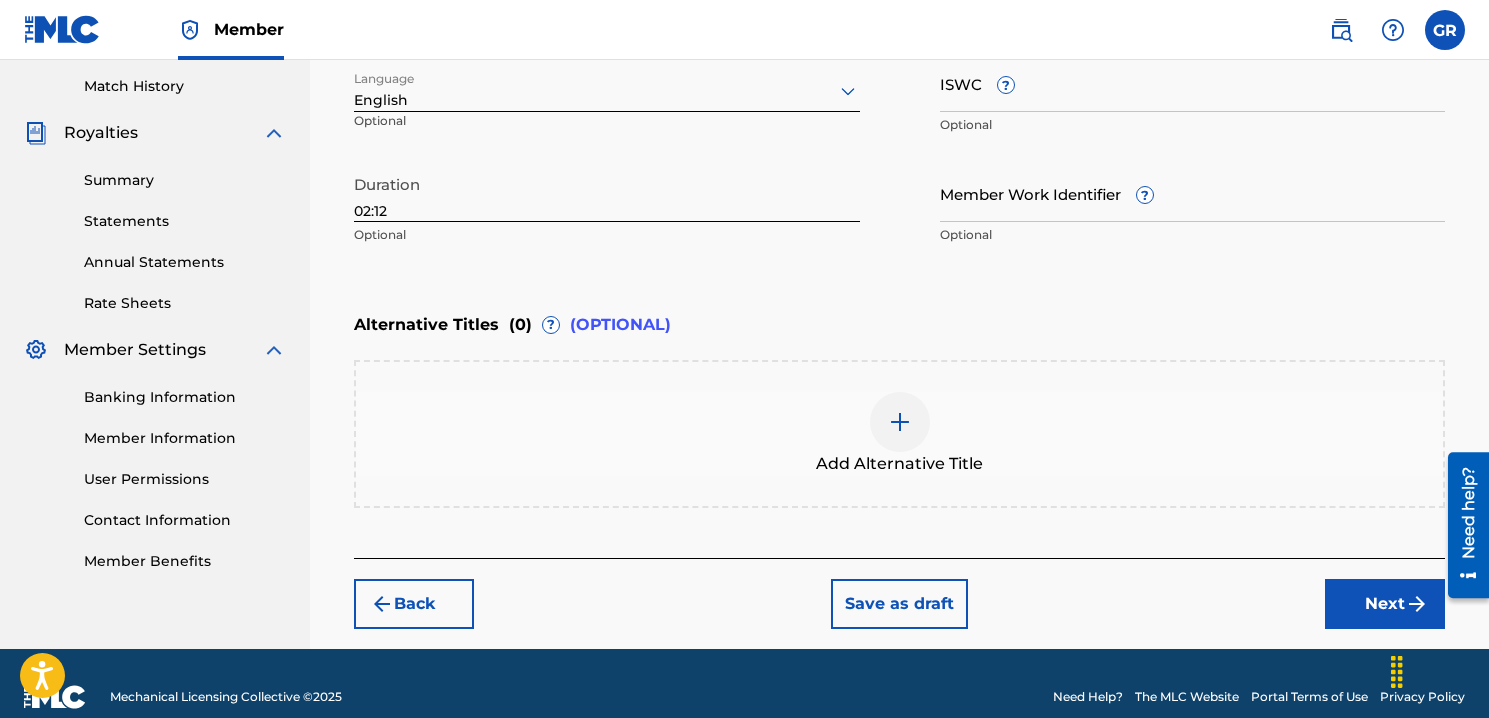 scroll, scrollTop: 574, scrollLeft: 0, axis: vertical 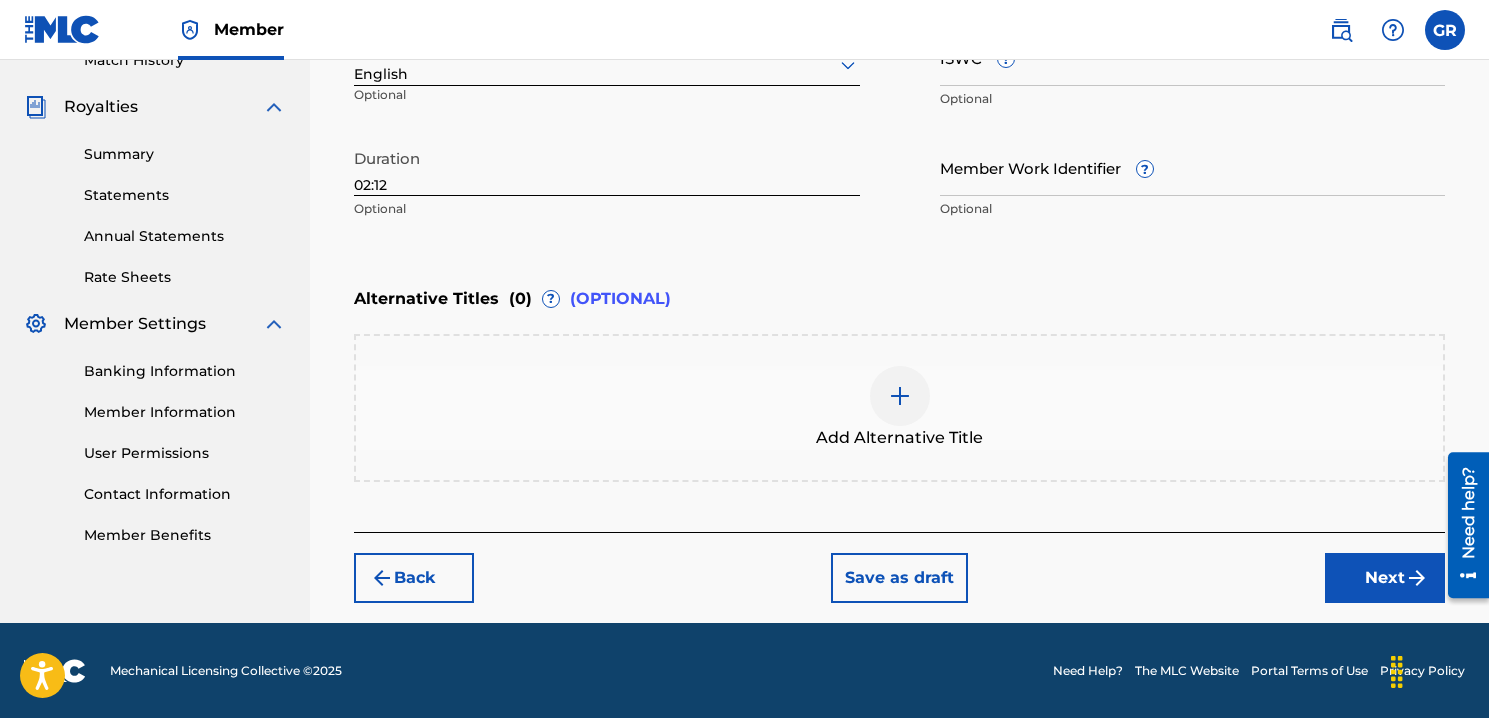 click on "Save as draft" at bounding box center [899, 578] 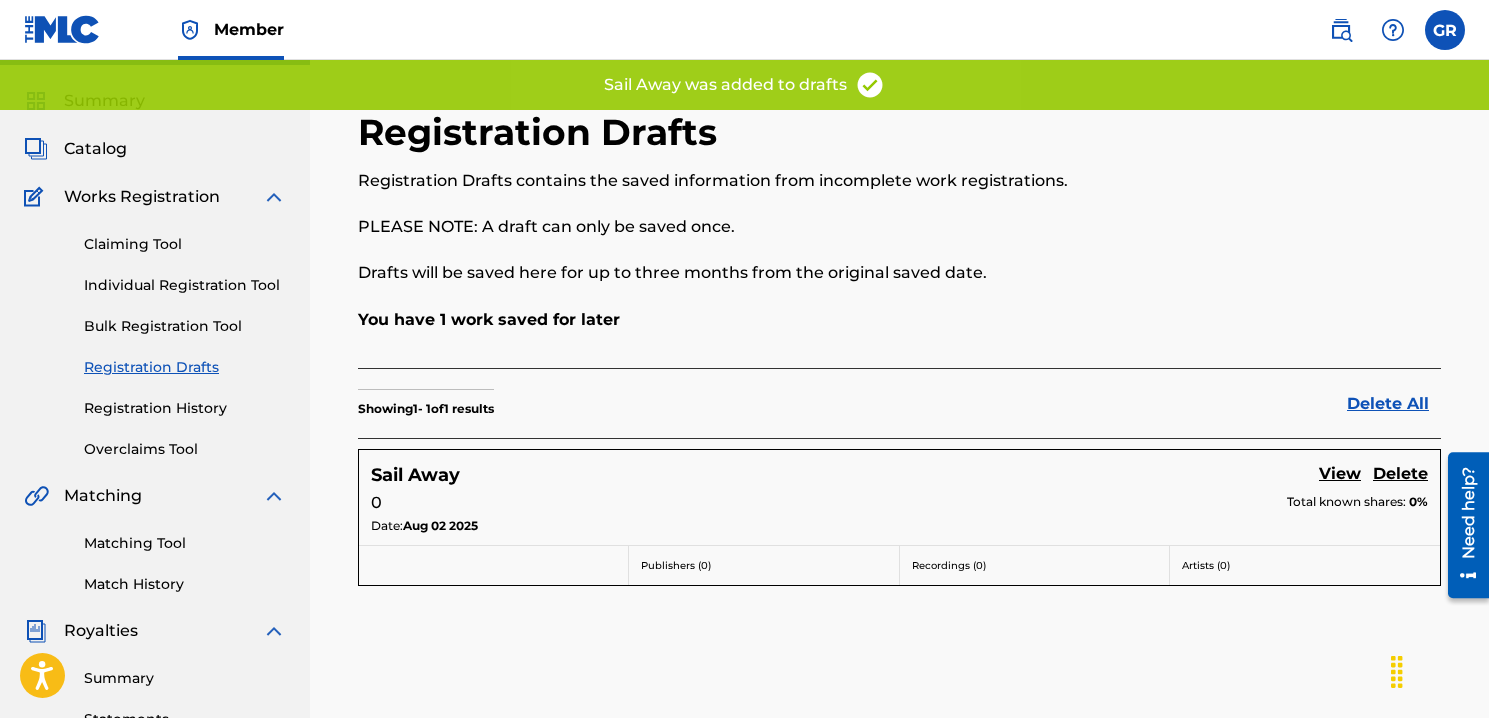 scroll, scrollTop: 74, scrollLeft: 0, axis: vertical 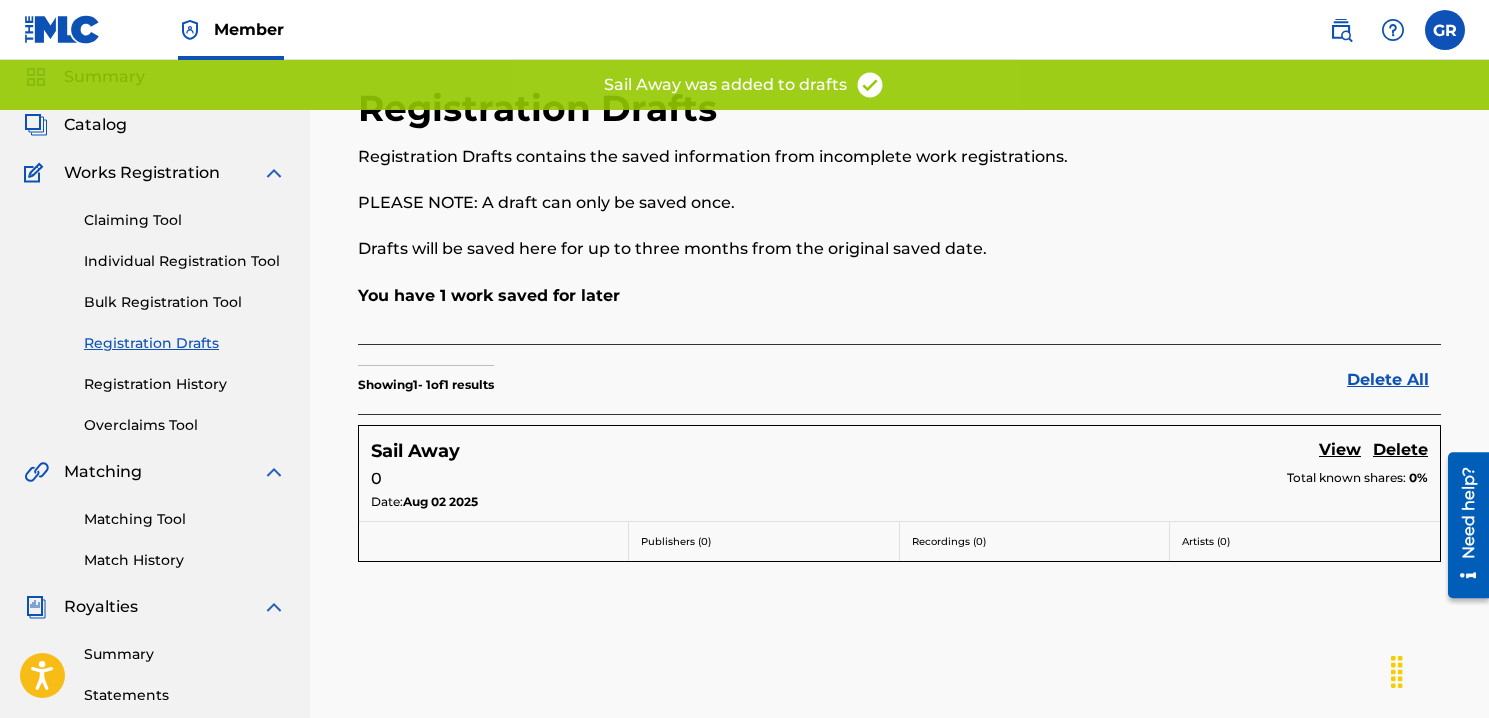 click on "Sail Away" at bounding box center (415, 451) 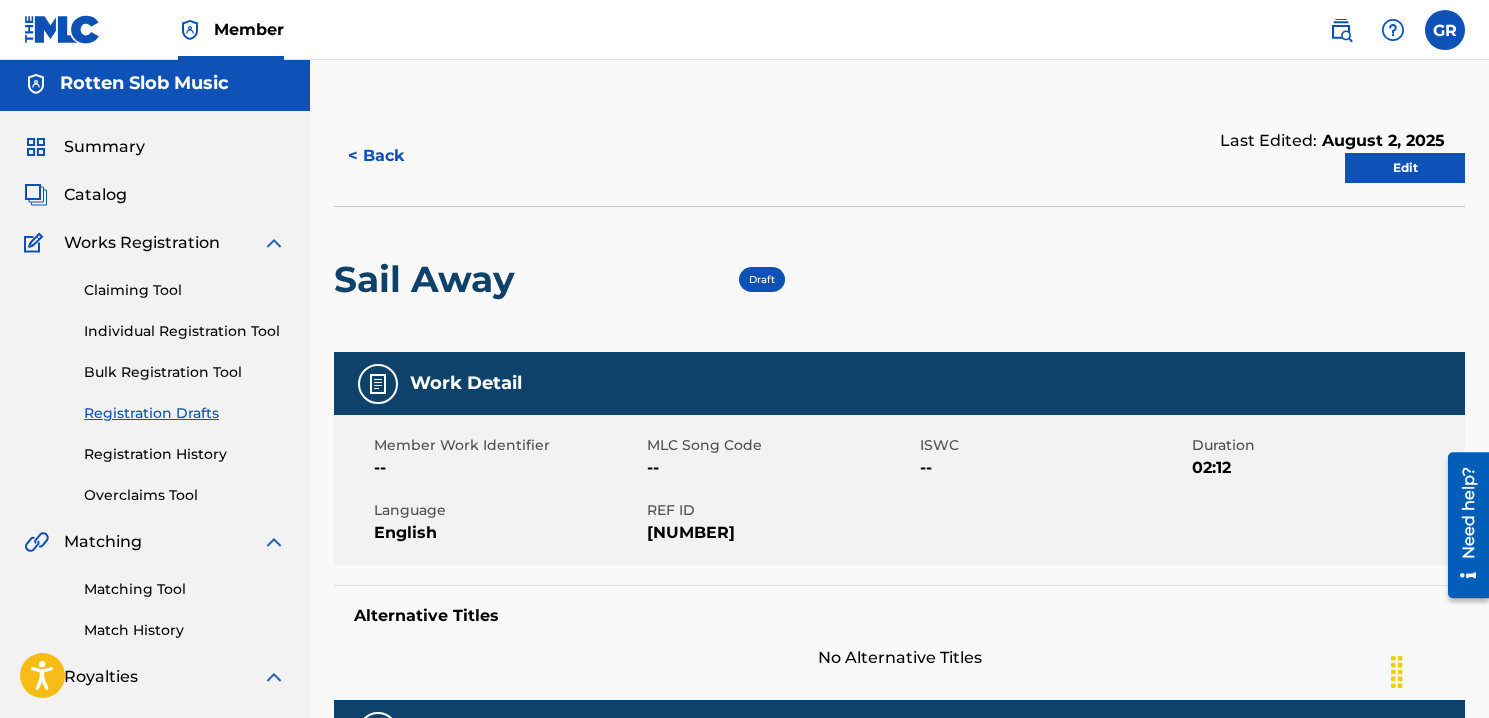 scroll, scrollTop: 0, scrollLeft: 0, axis: both 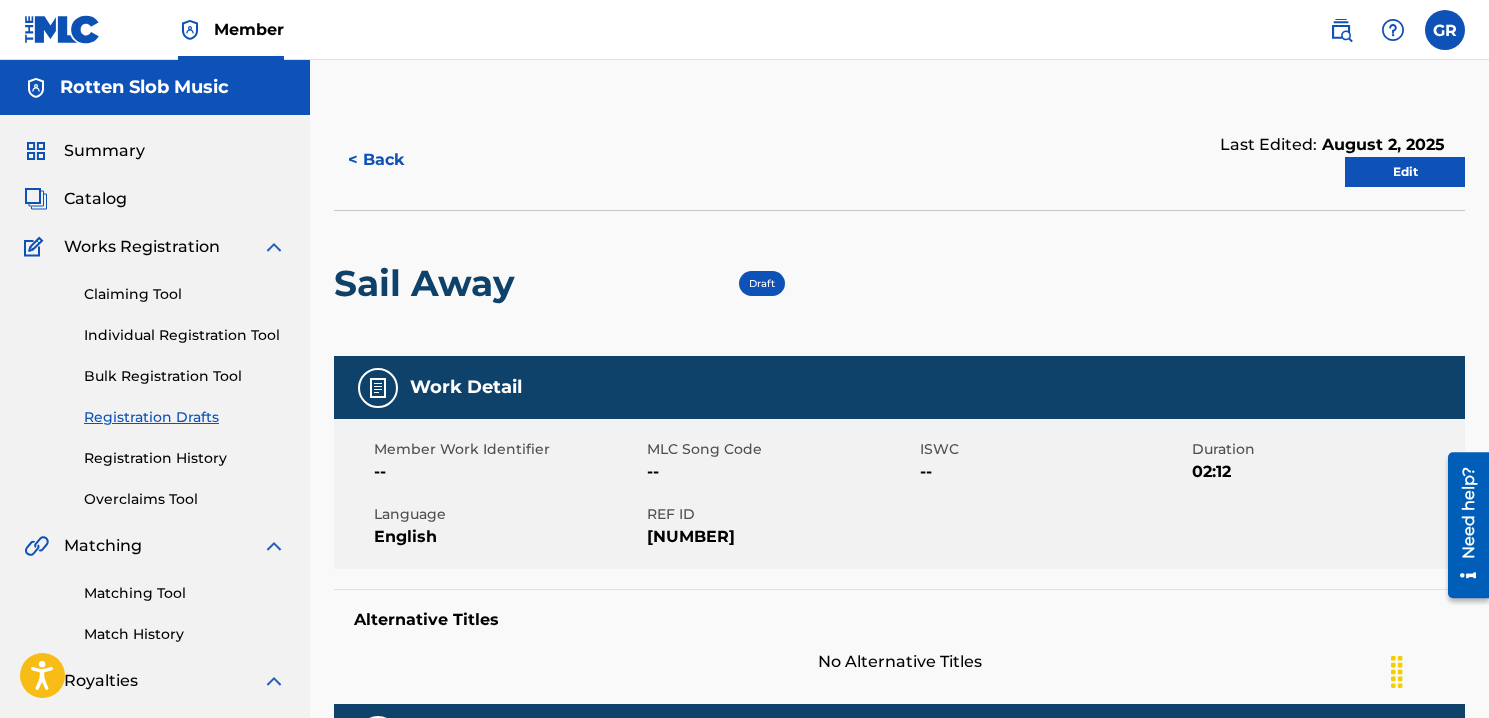 click on "Edit" at bounding box center (1405, 172) 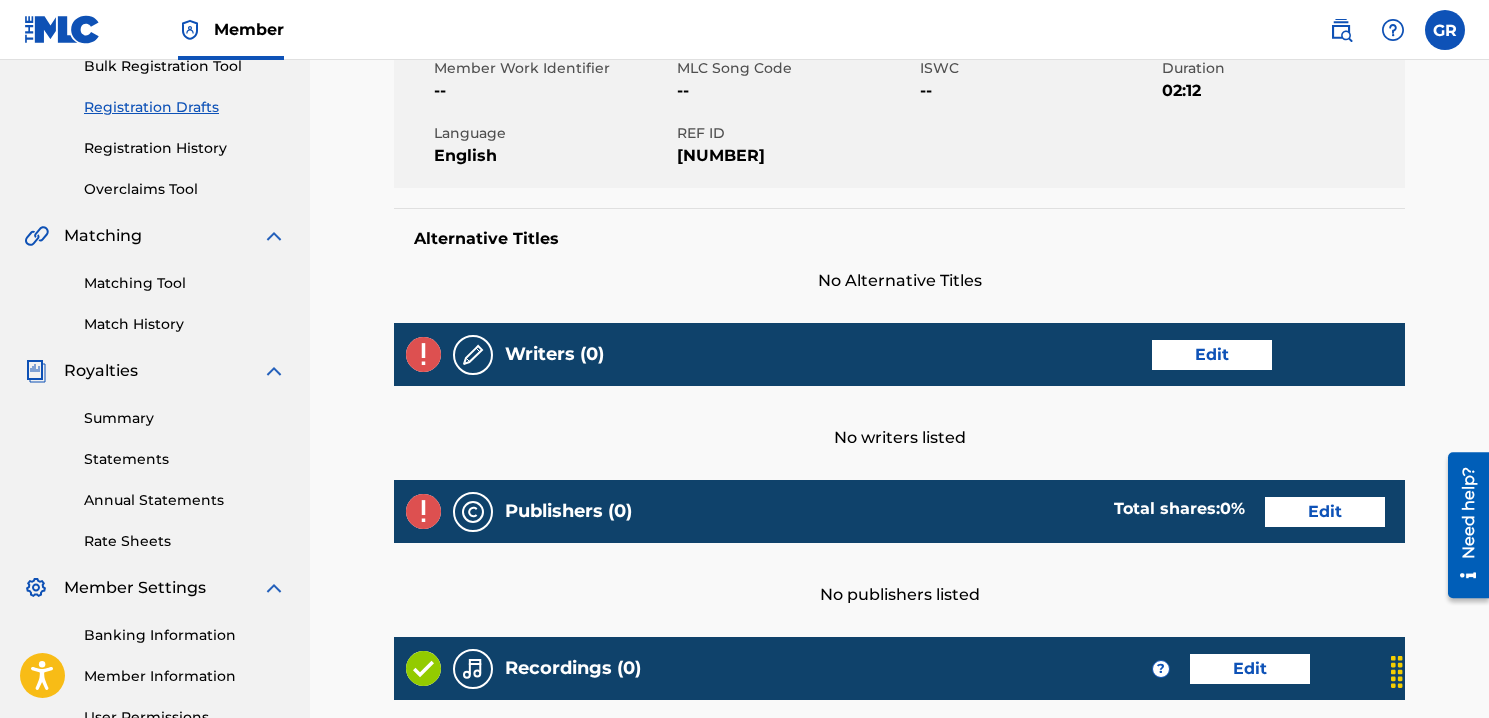 scroll, scrollTop: 320, scrollLeft: 0, axis: vertical 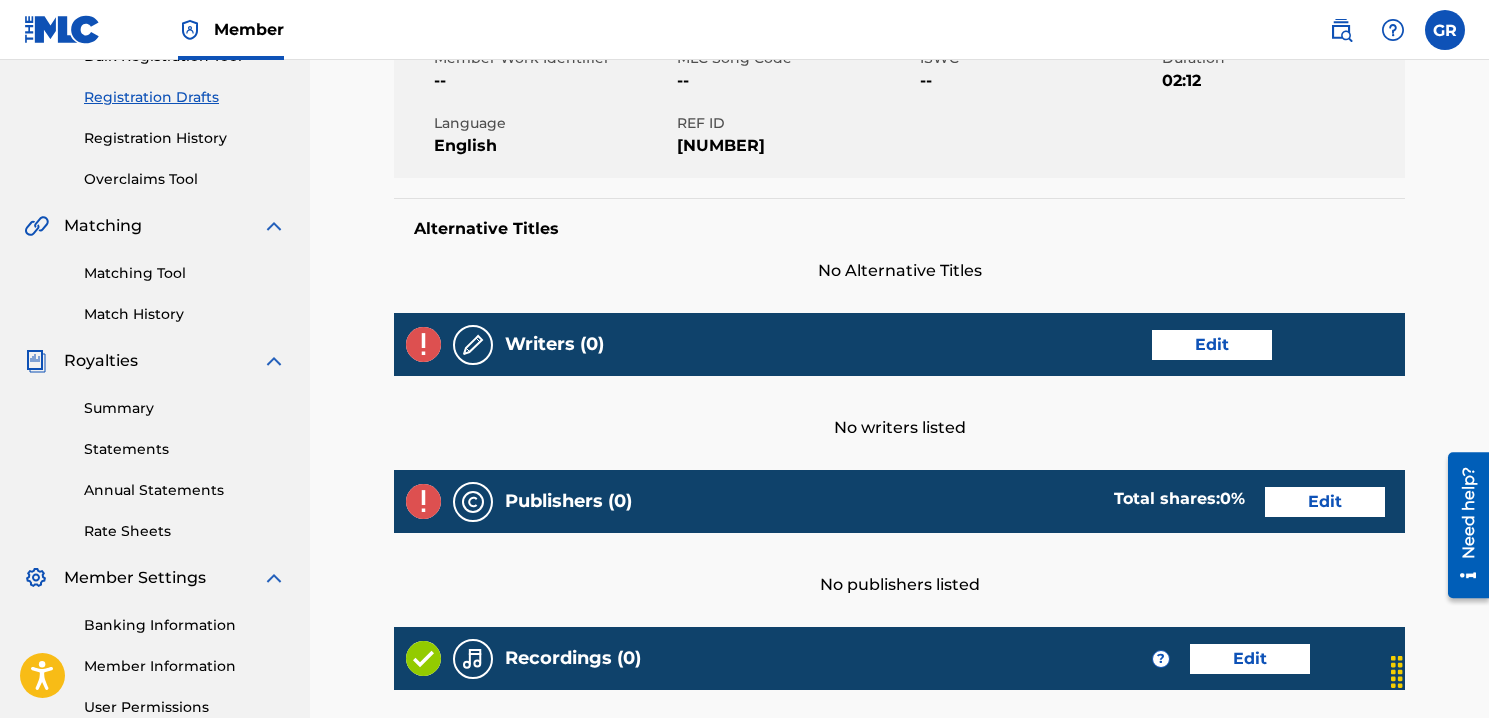 click on "Edit" at bounding box center [1212, 345] 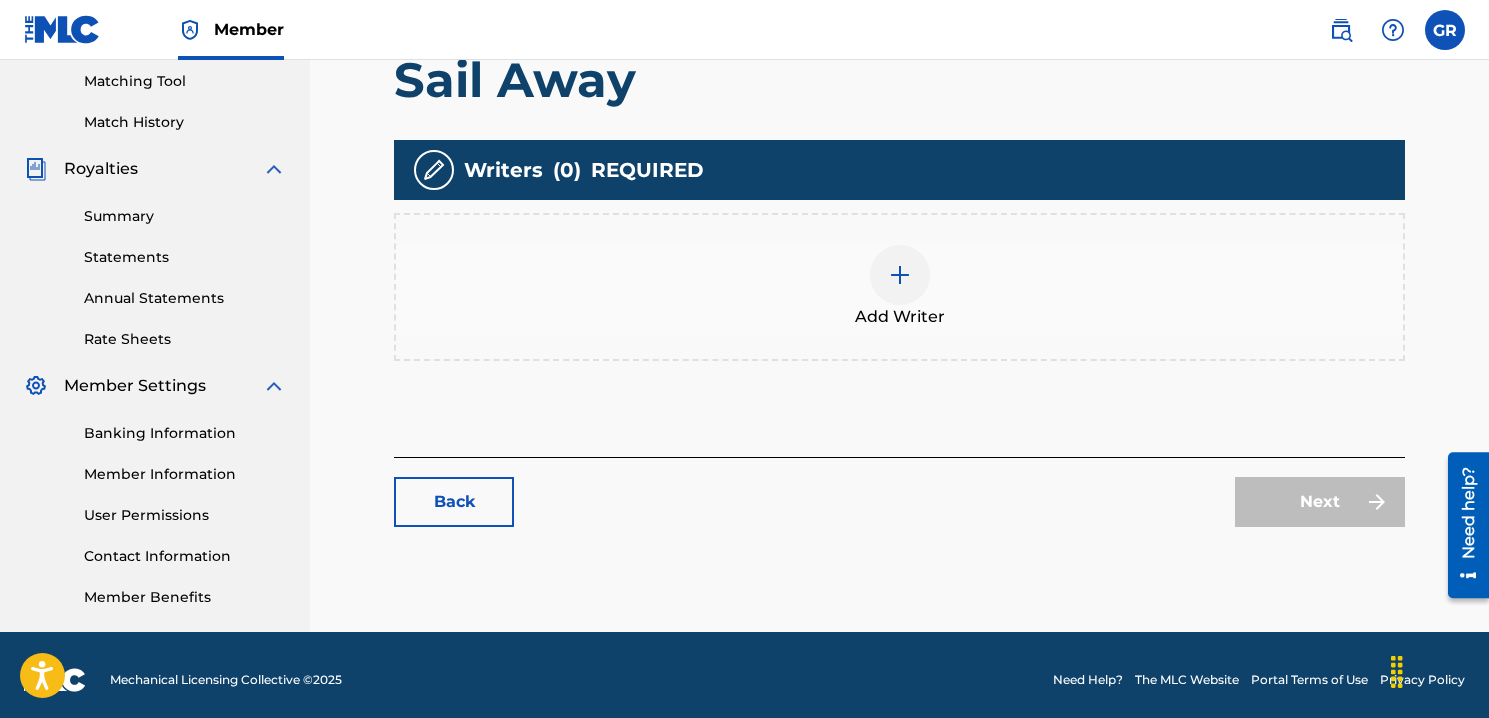 scroll, scrollTop: 522, scrollLeft: 0, axis: vertical 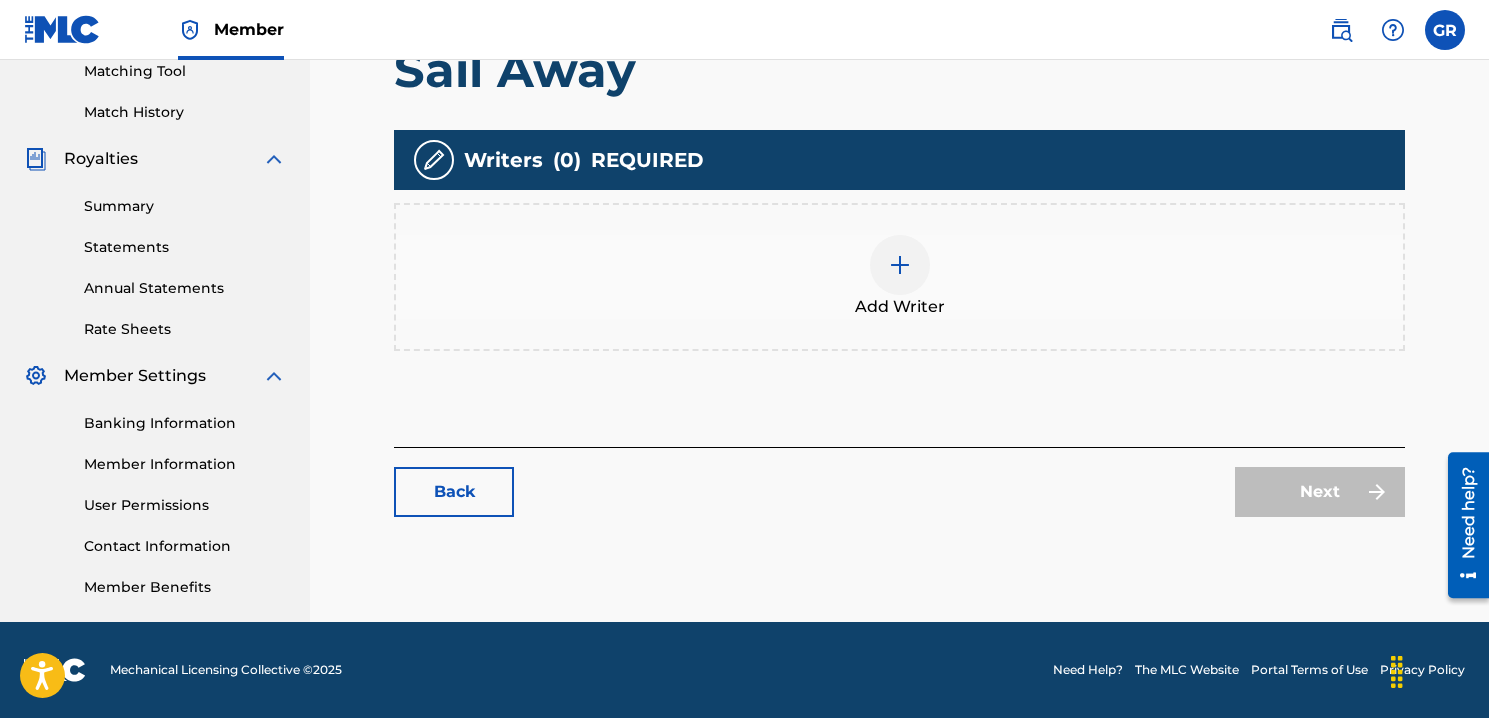click at bounding box center [900, 265] 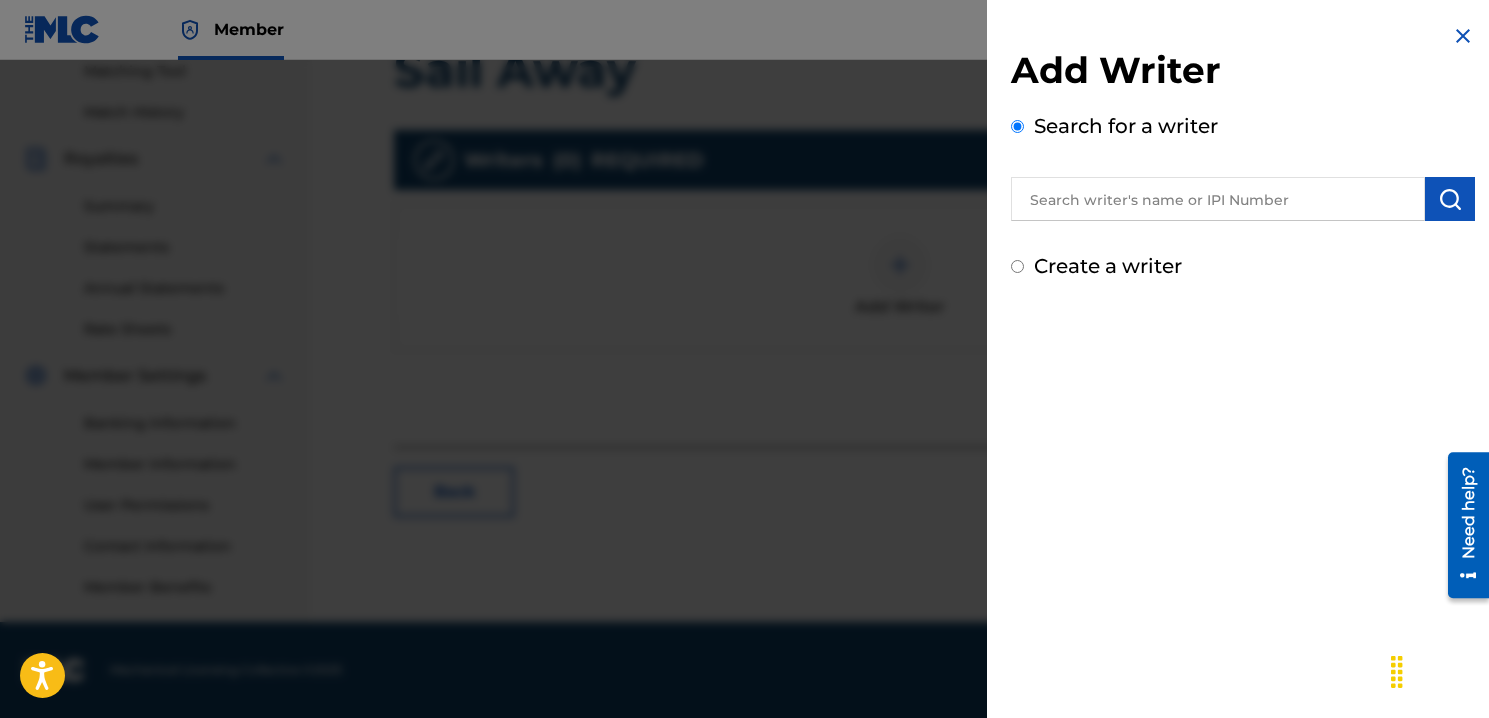 click at bounding box center (1218, 199) 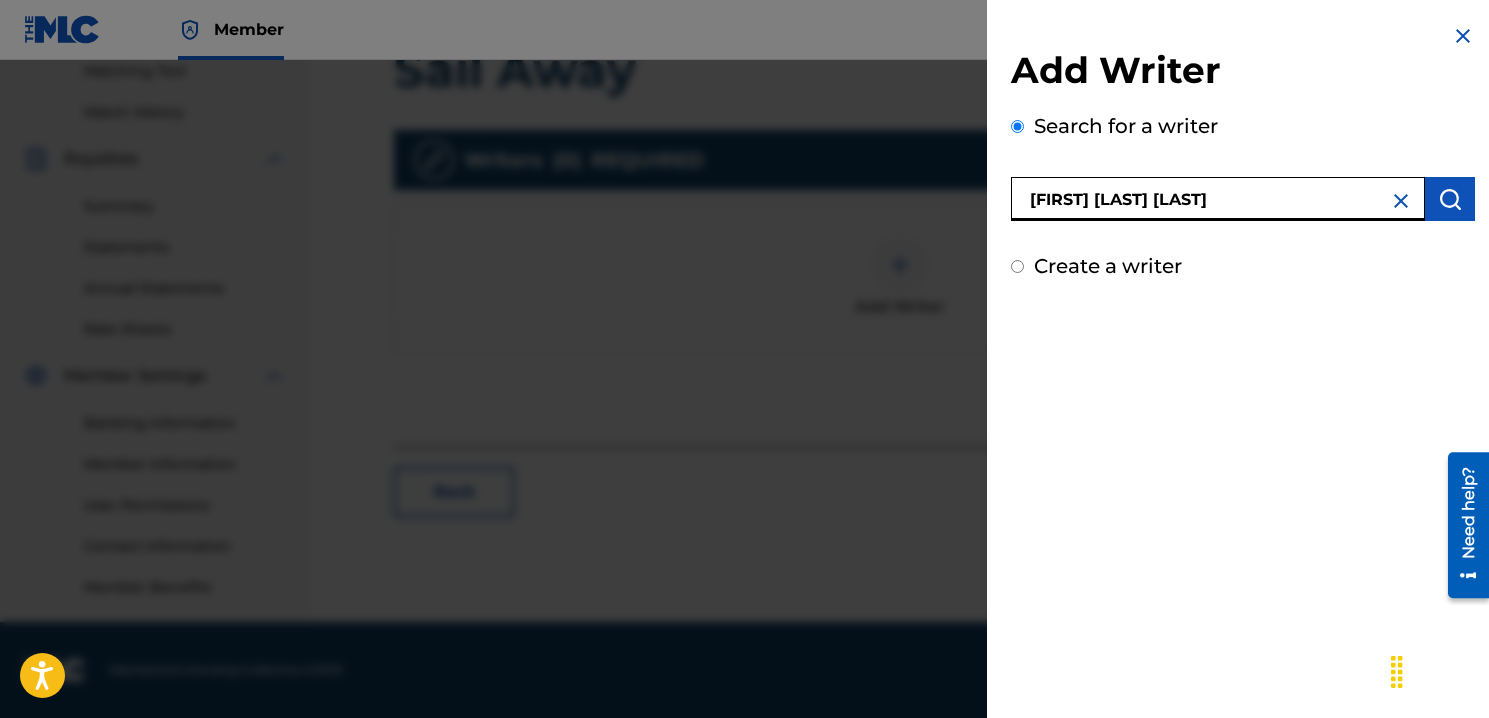 type on "[FIRST] [LAST] [LAST]" 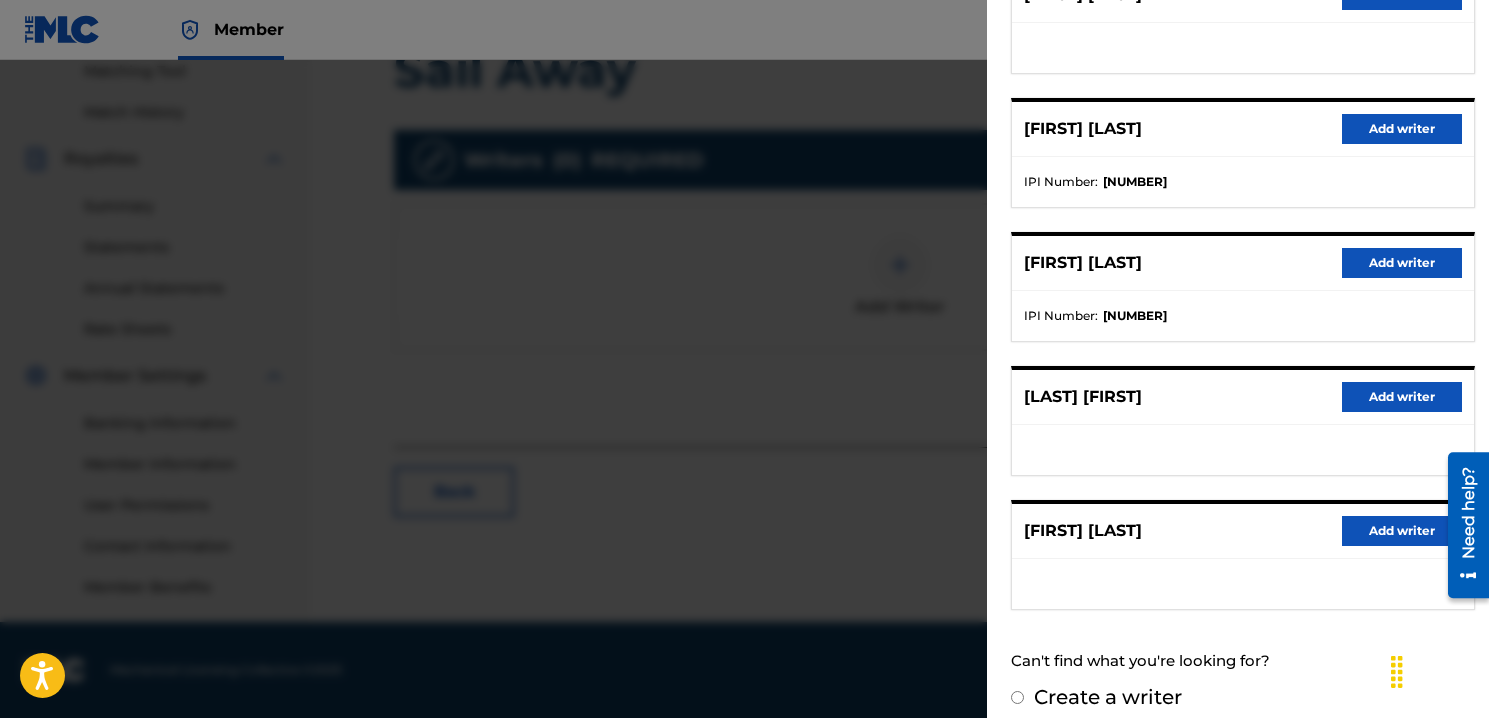 scroll, scrollTop: 324, scrollLeft: 0, axis: vertical 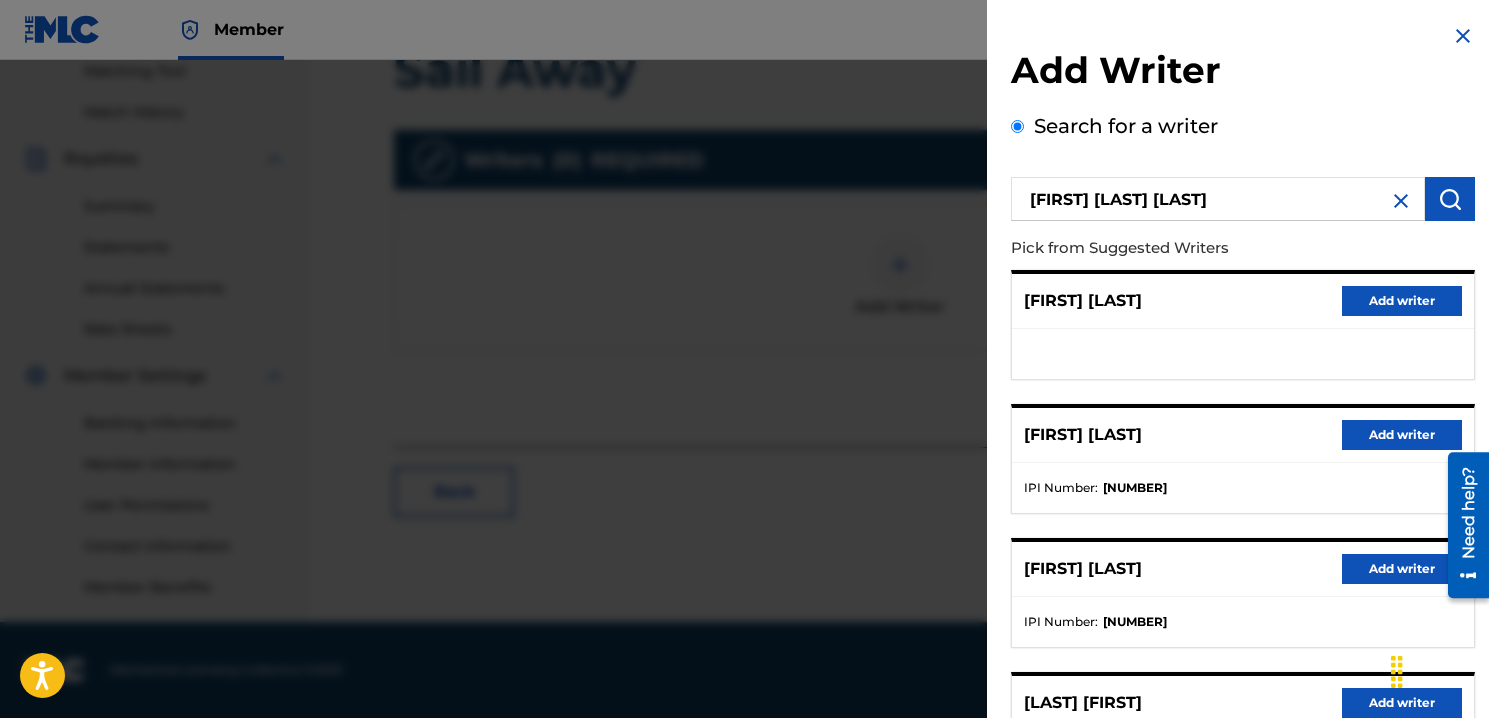 click at bounding box center (1401, 201) 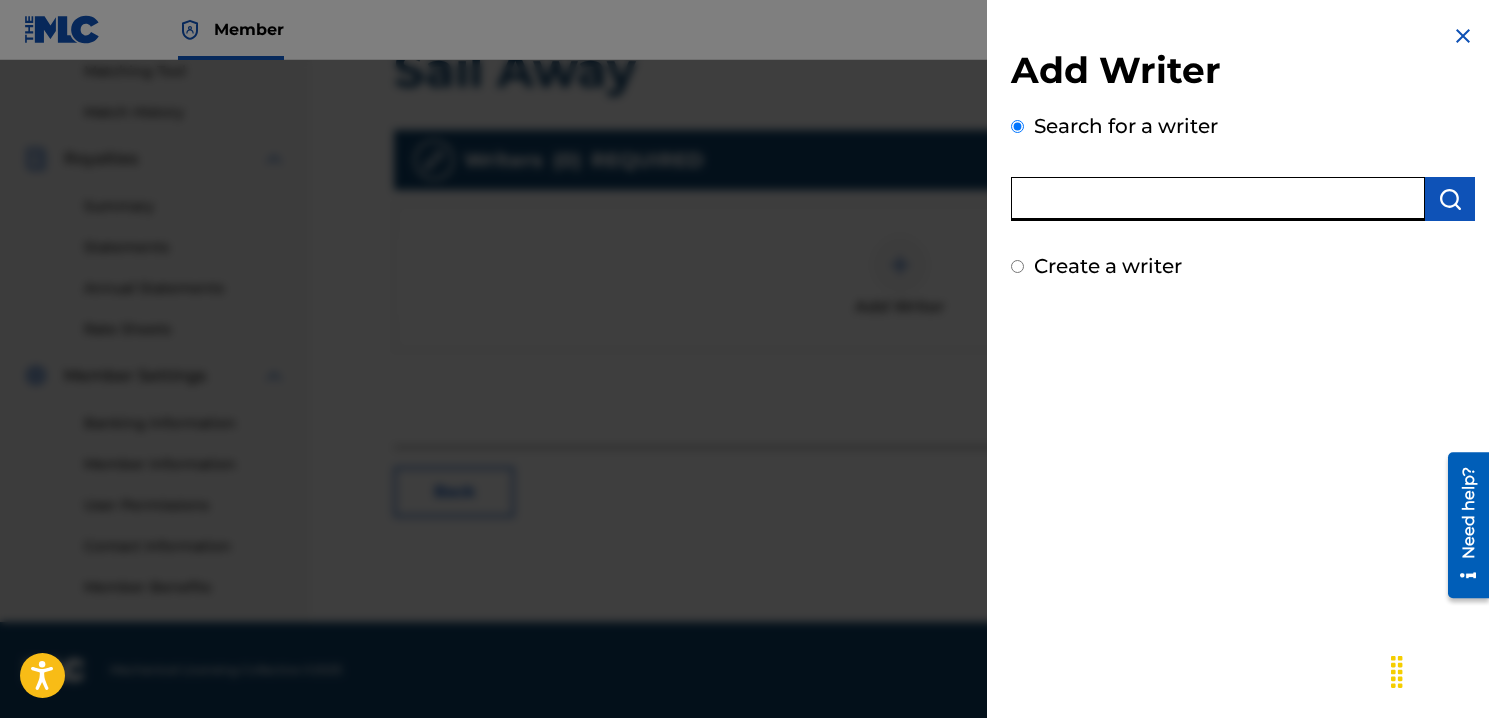 click at bounding box center [1218, 199] 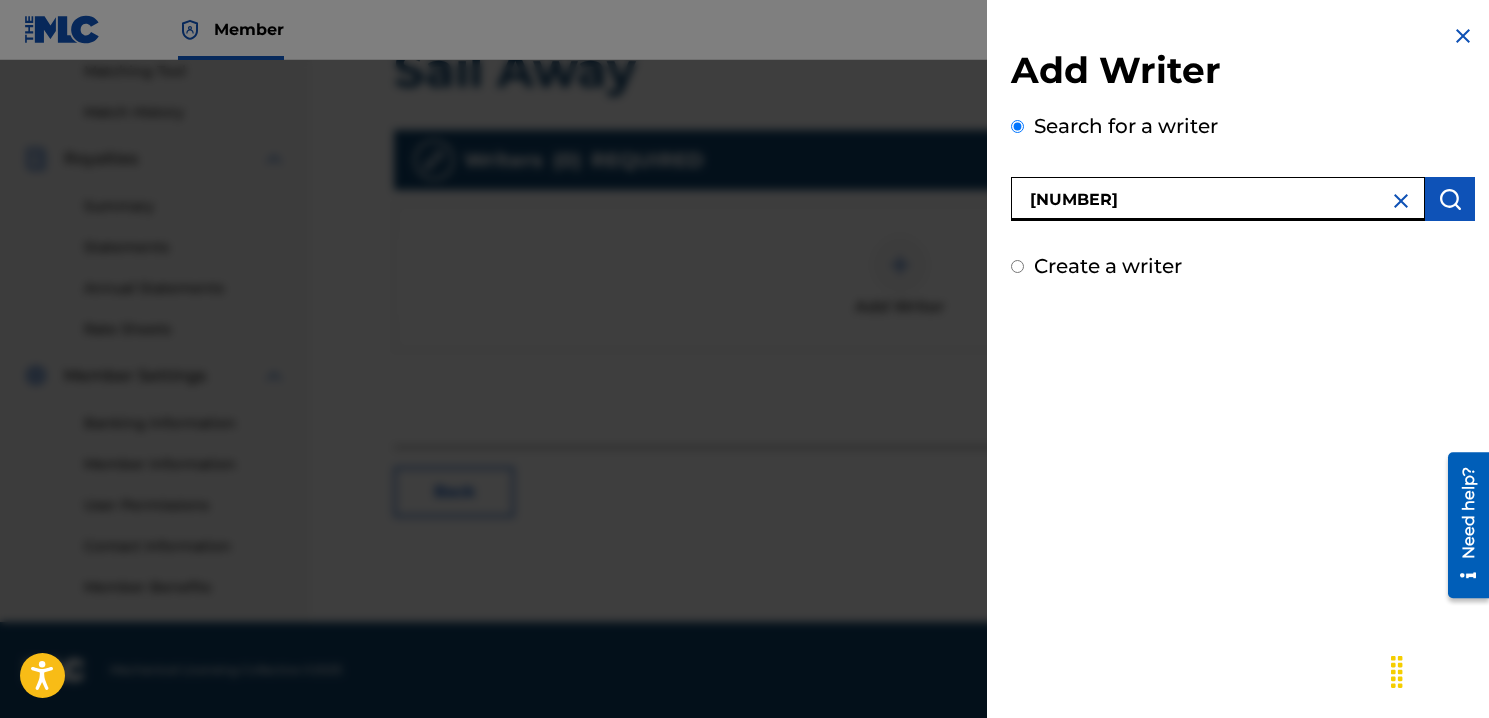 type on "[NUMBER]" 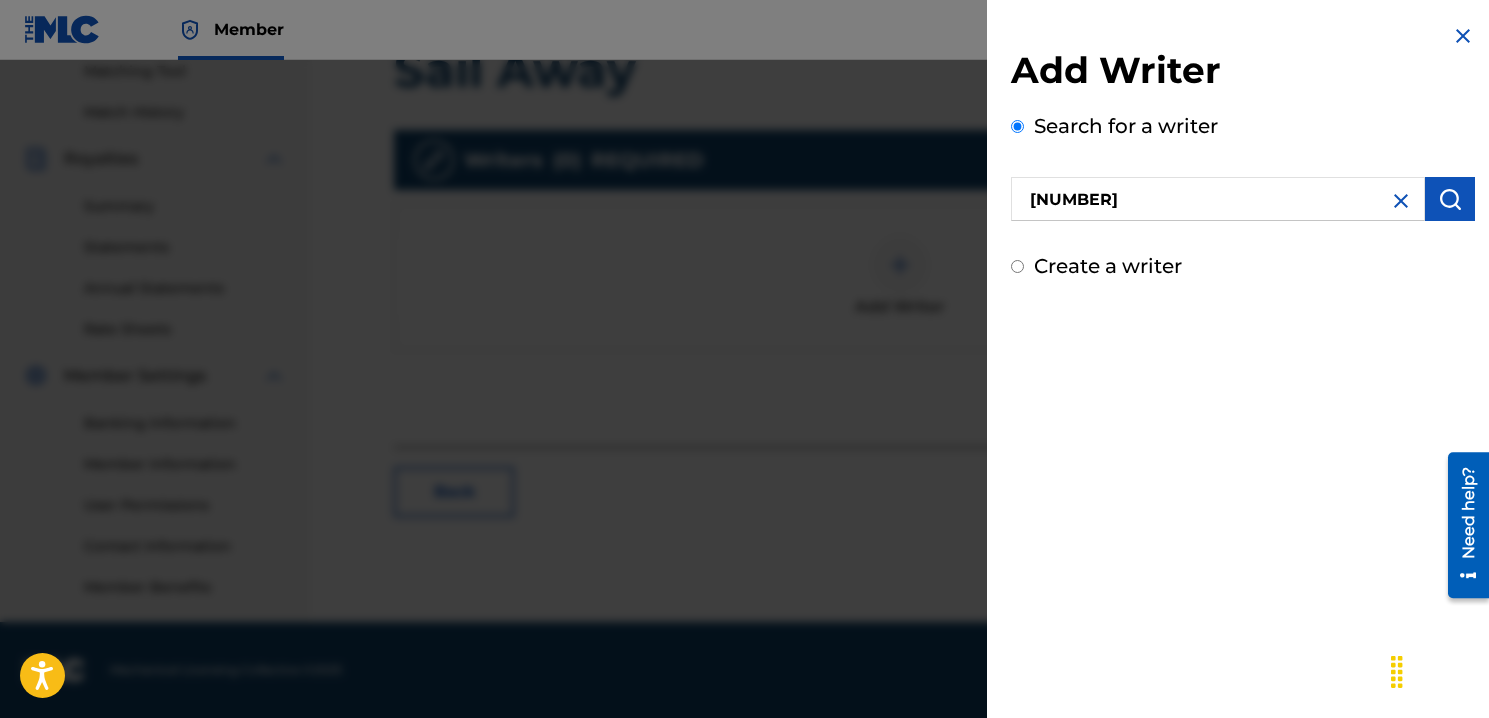 click at bounding box center [1450, 199] 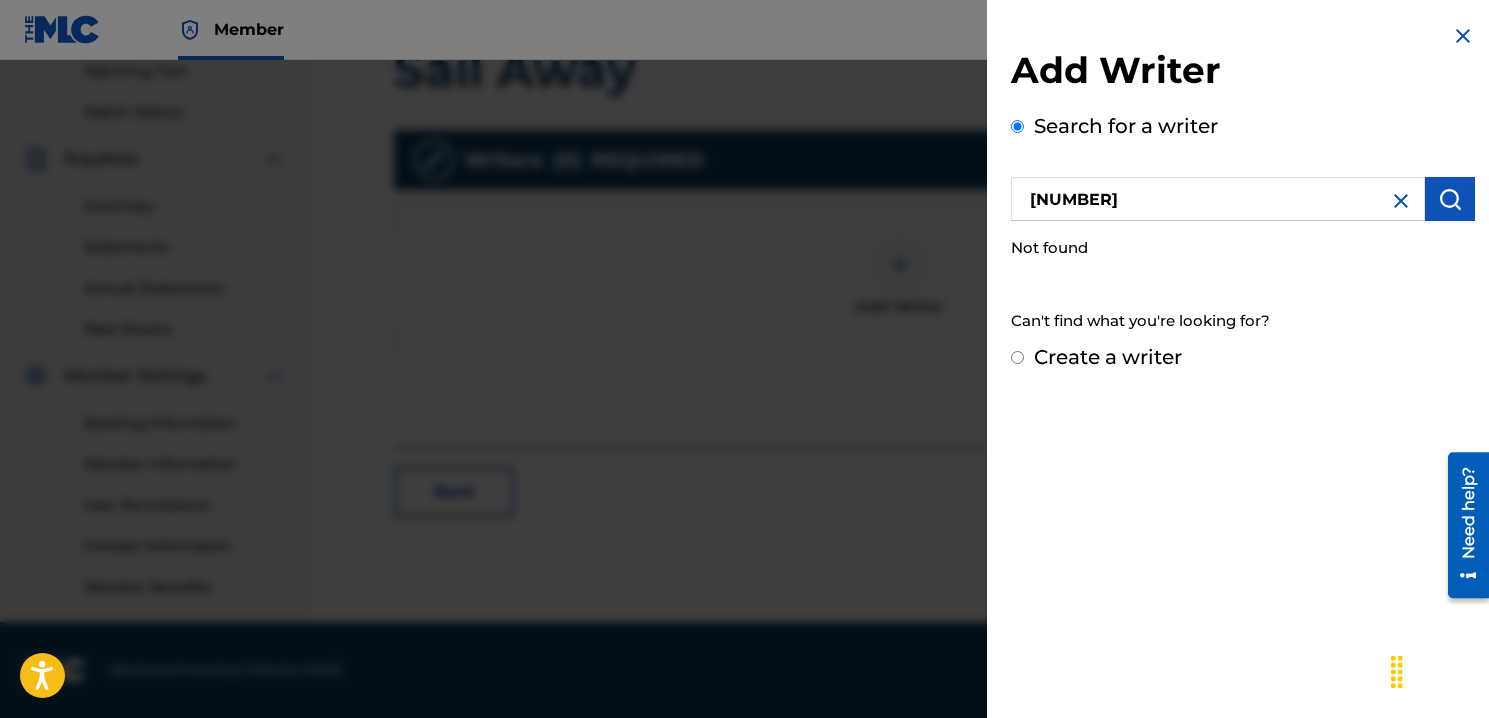 click at bounding box center [1463, 36] 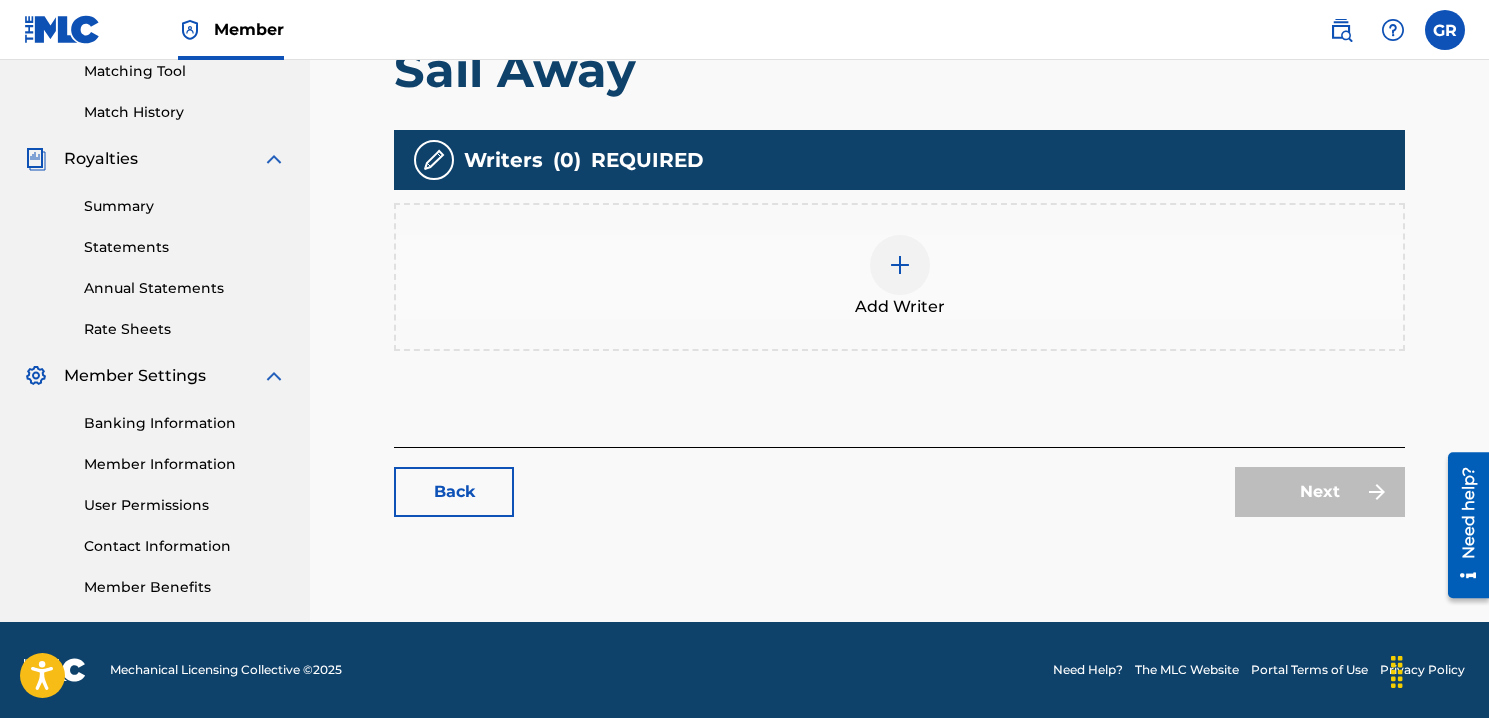 click at bounding box center [900, 265] 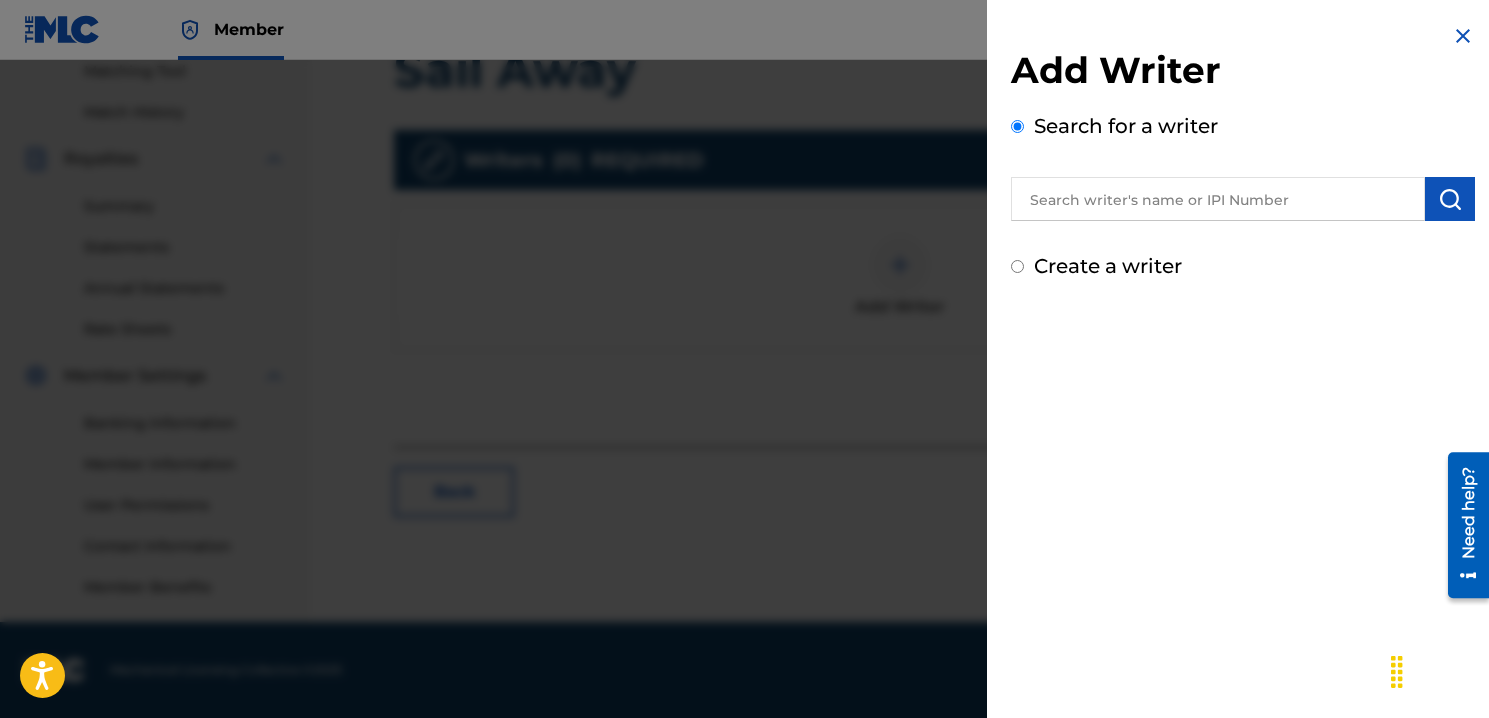 click on "Create a writer" at bounding box center (1017, 266) 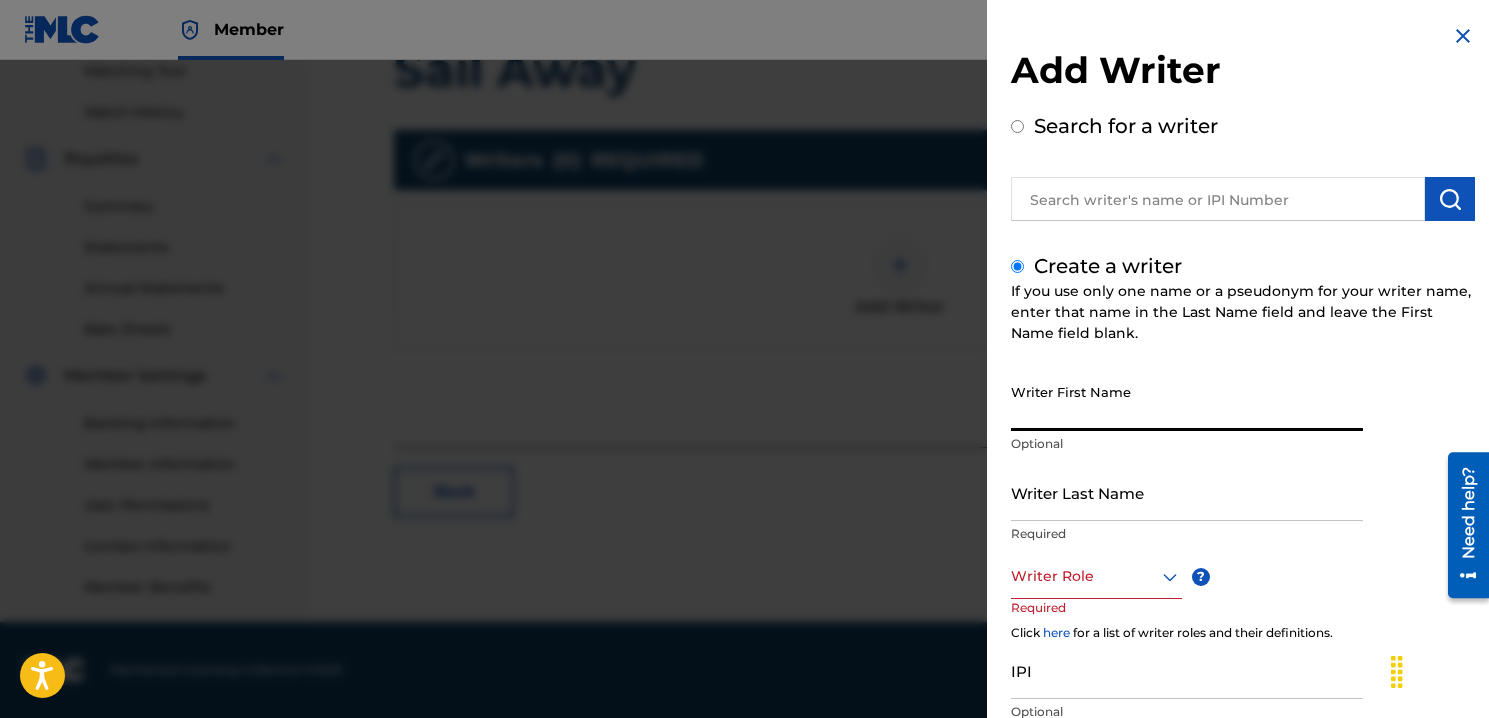 click on "Writer First Name" at bounding box center [1187, 402] 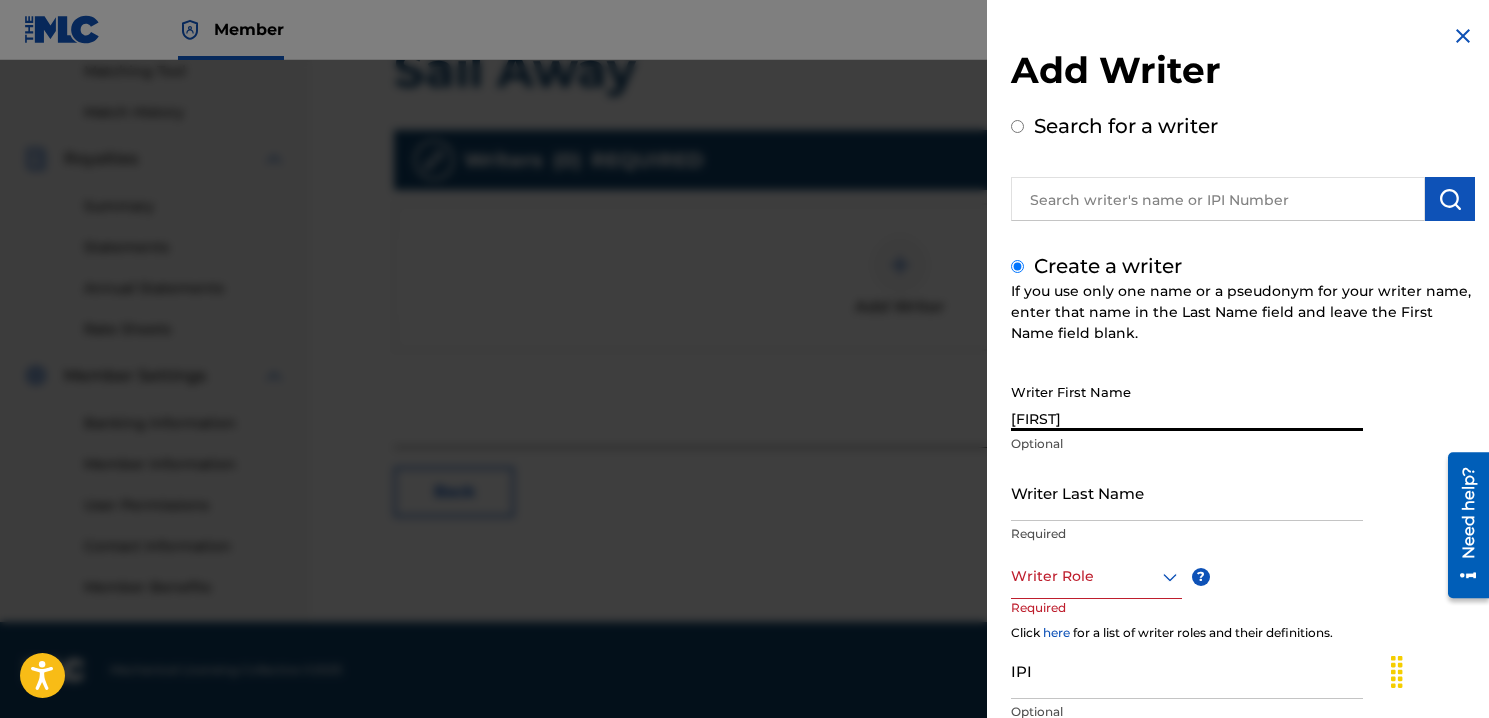 type on "[LAST]" 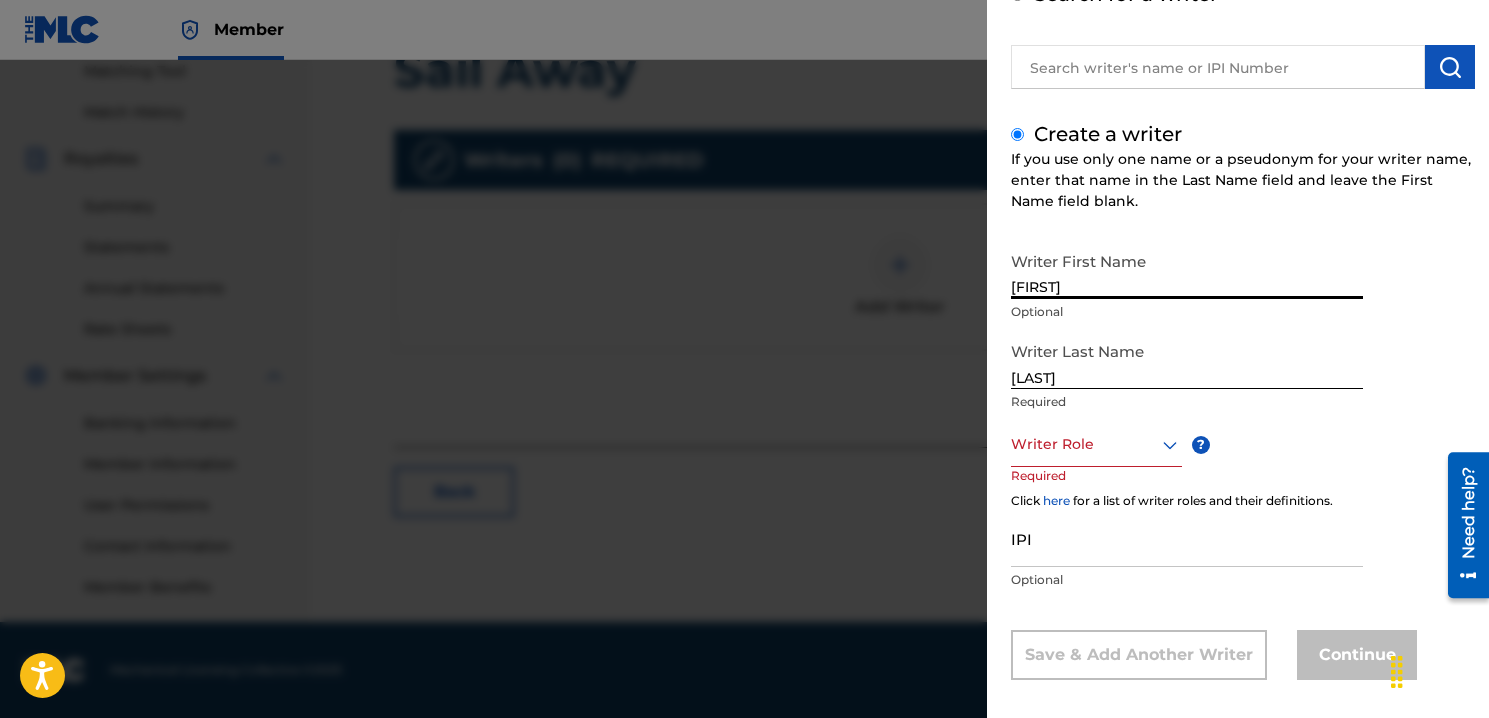 scroll, scrollTop: 148, scrollLeft: 0, axis: vertical 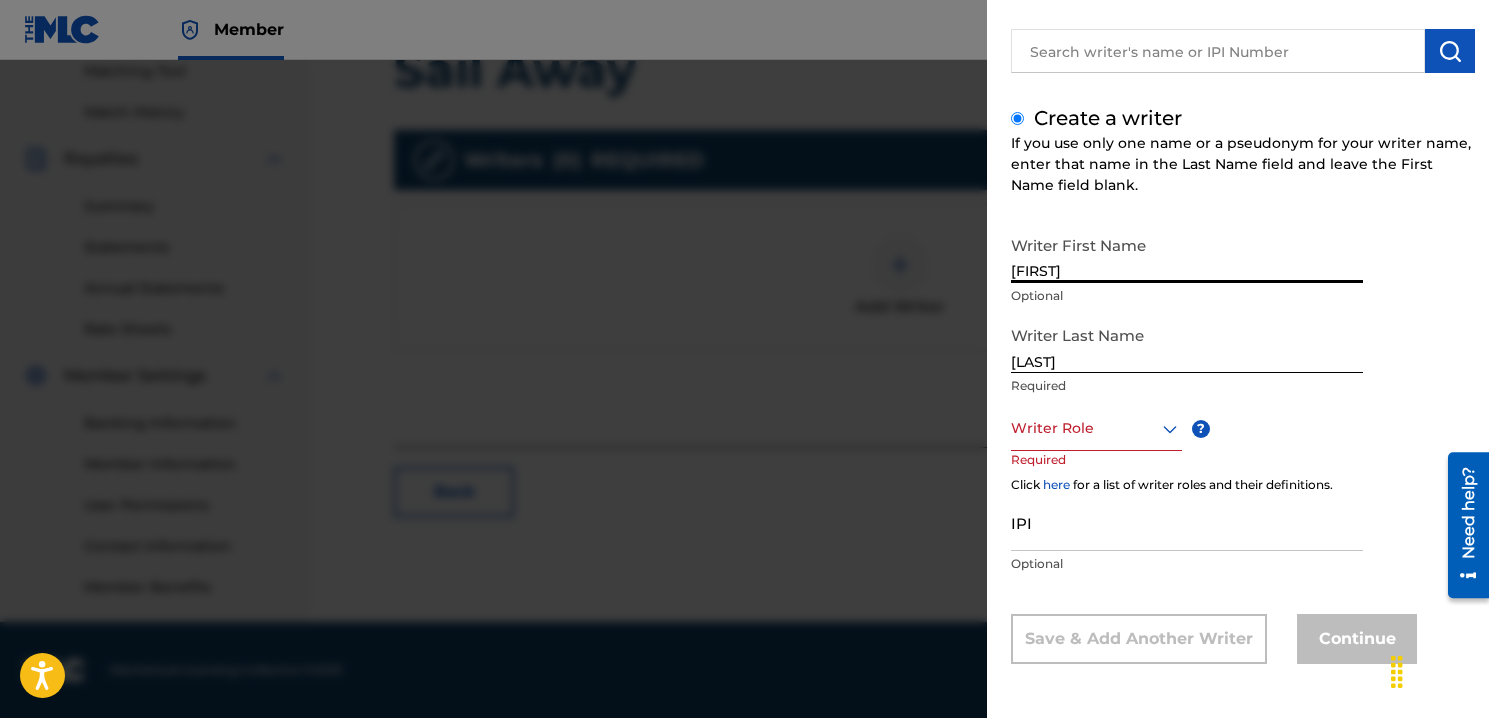 click 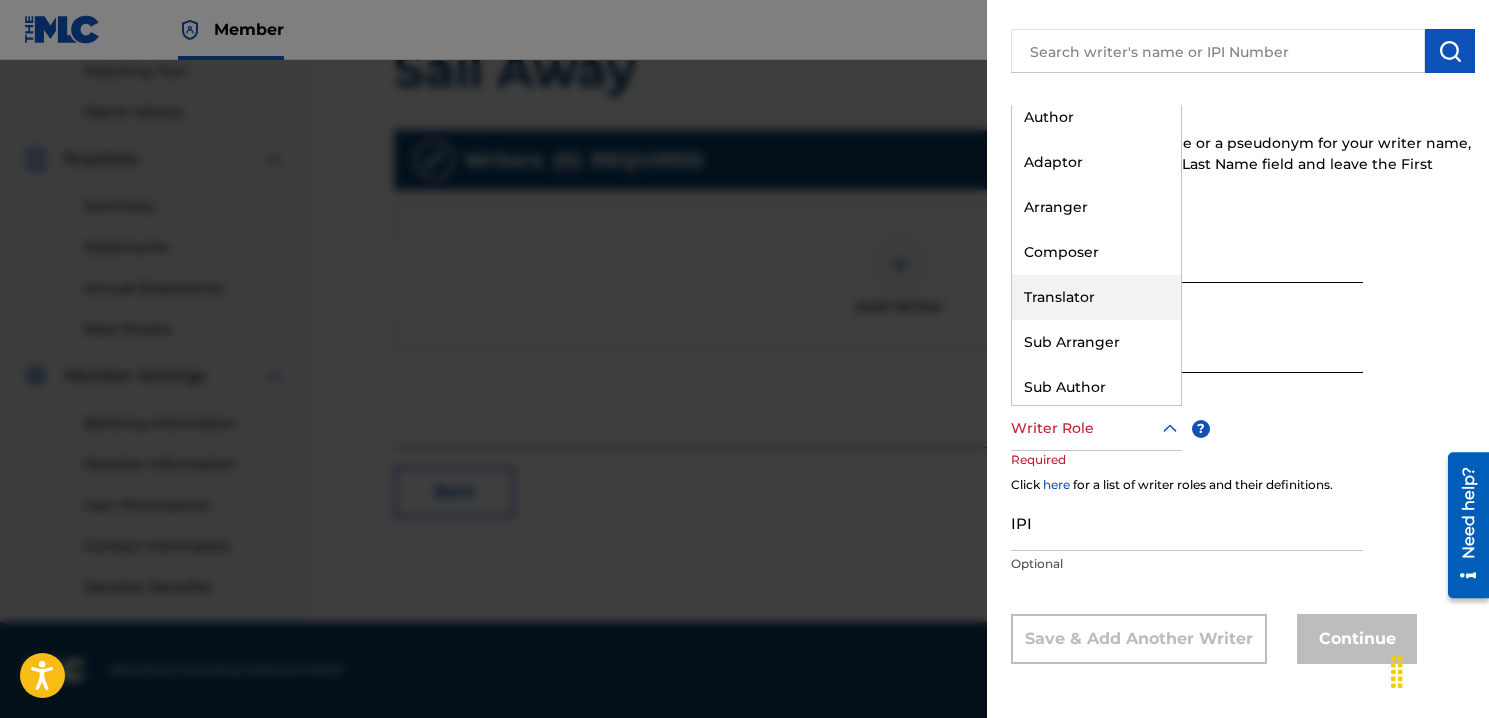 scroll, scrollTop: 60, scrollLeft: 0, axis: vertical 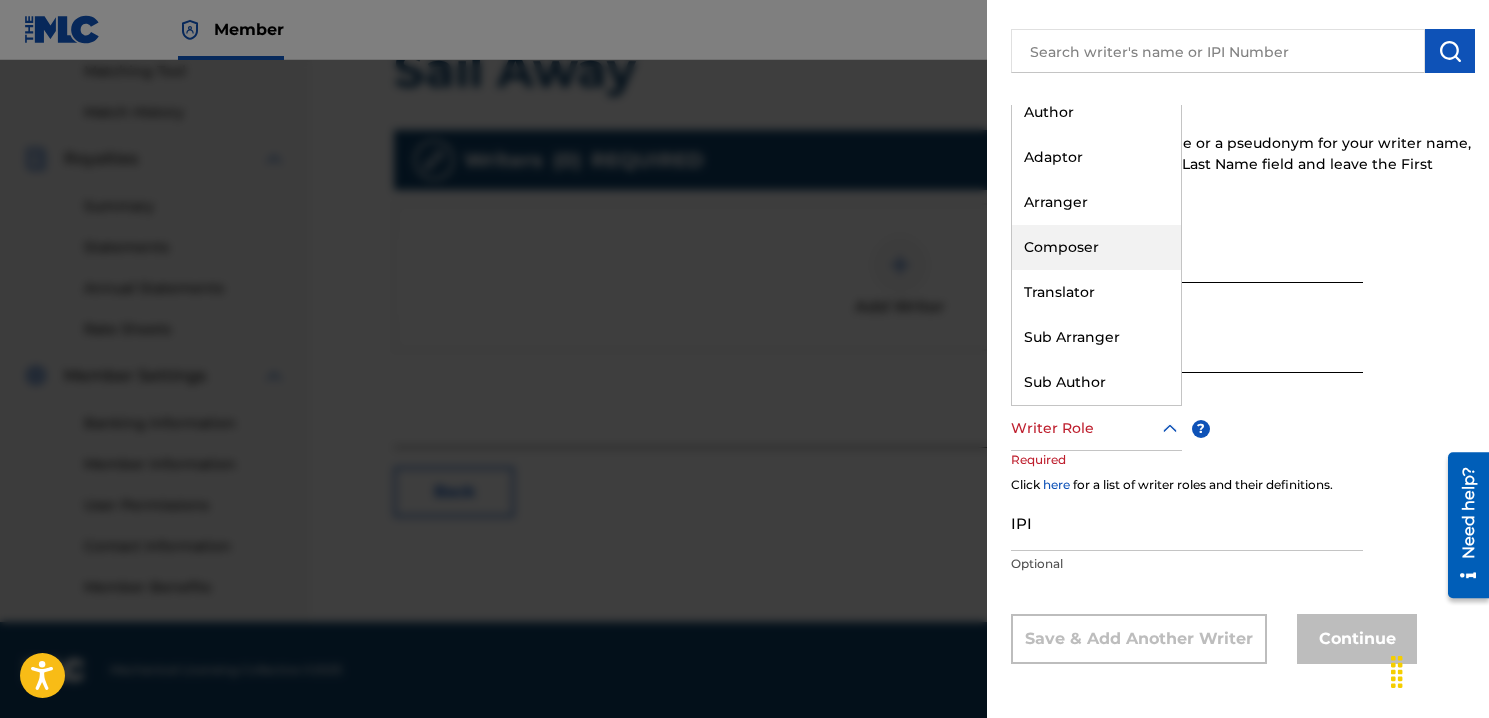 click on "Composer" at bounding box center [1096, 247] 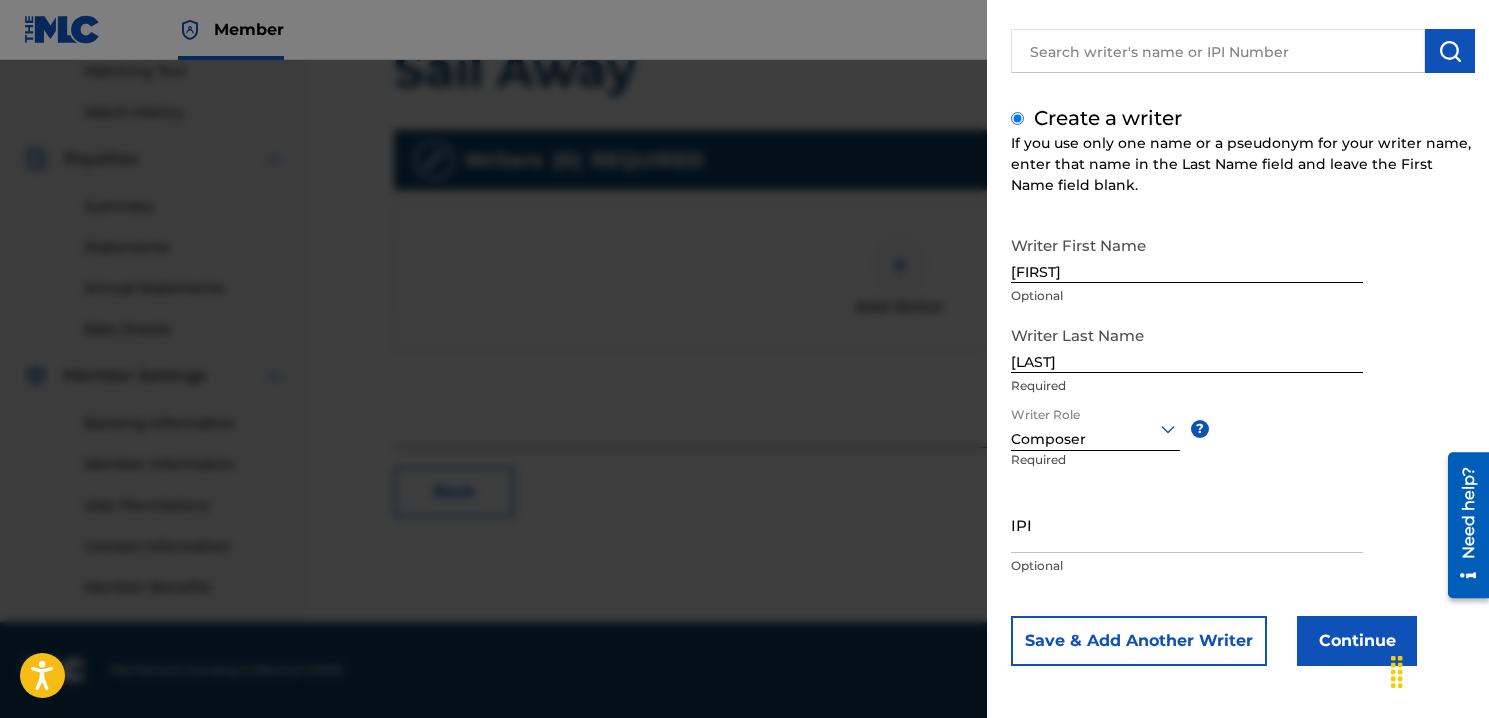 scroll, scrollTop: 150, scrollLeft: 0, axis: vertical 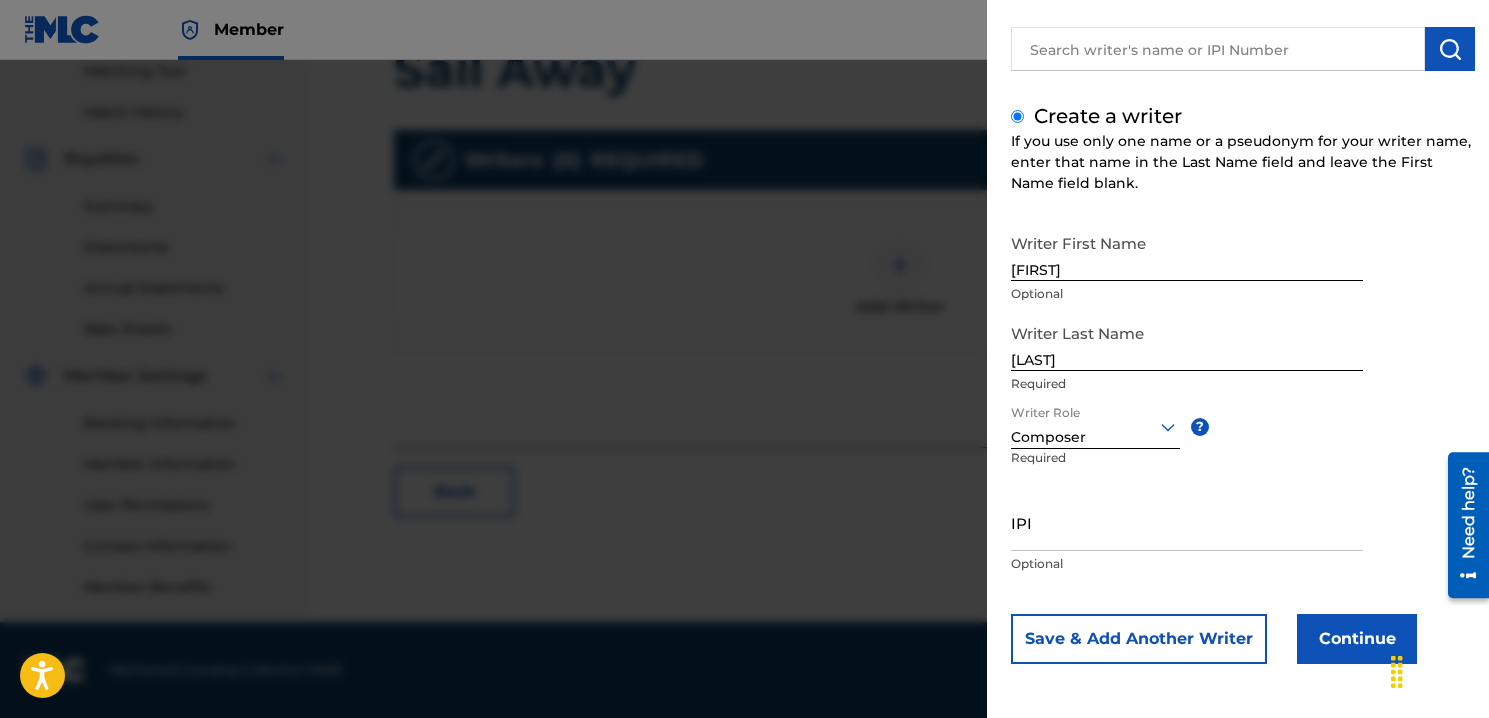 click on "[FIRST]" at bounding box center (1187, 252) 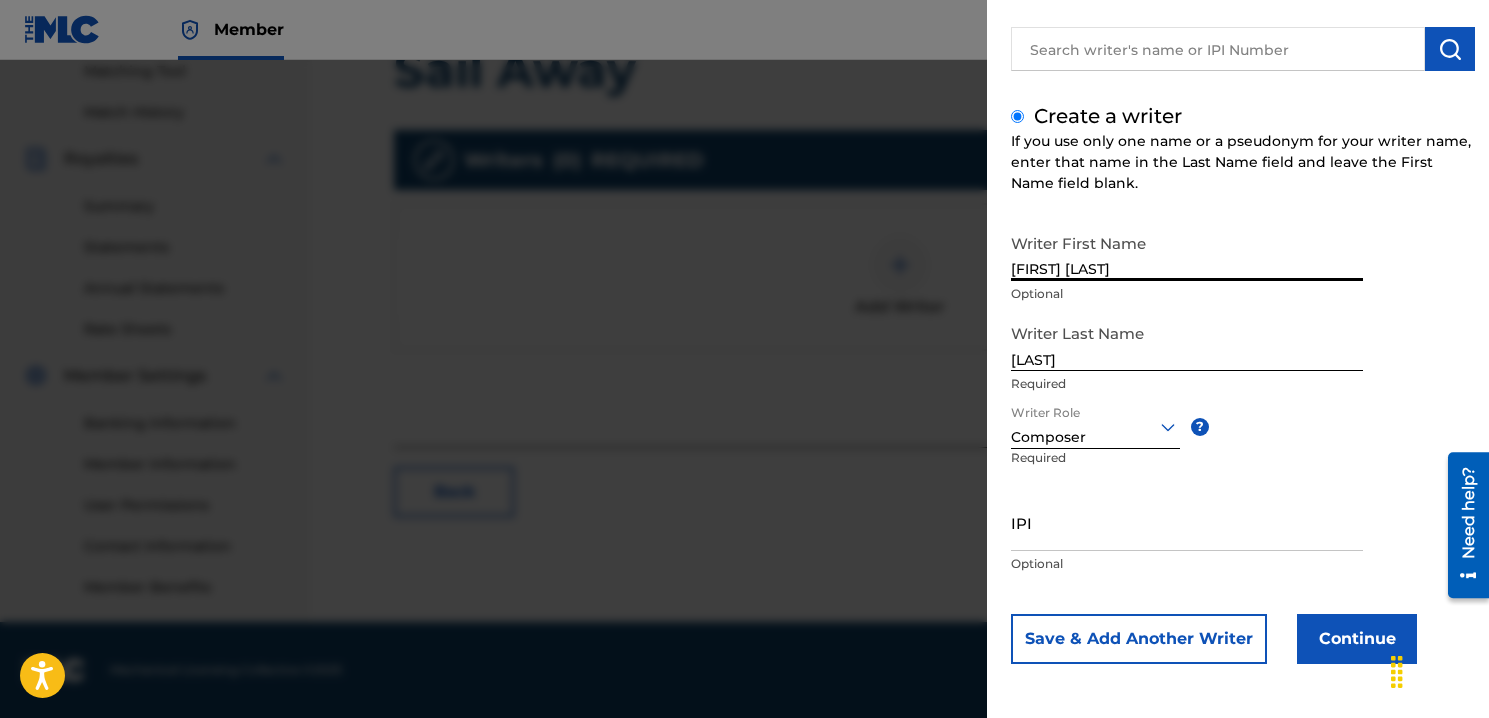 type on "[FIRST] [LAST]" 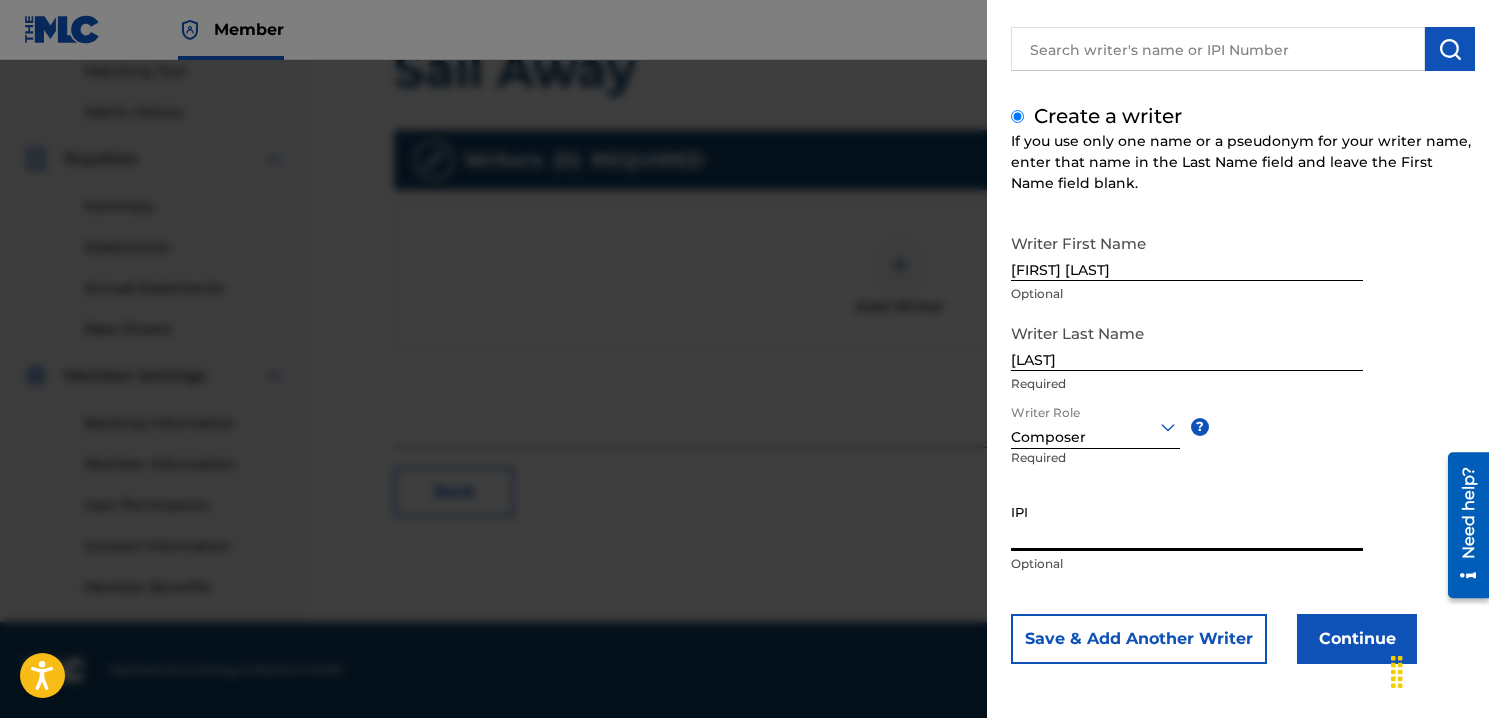 paste on "[NUMBER]" 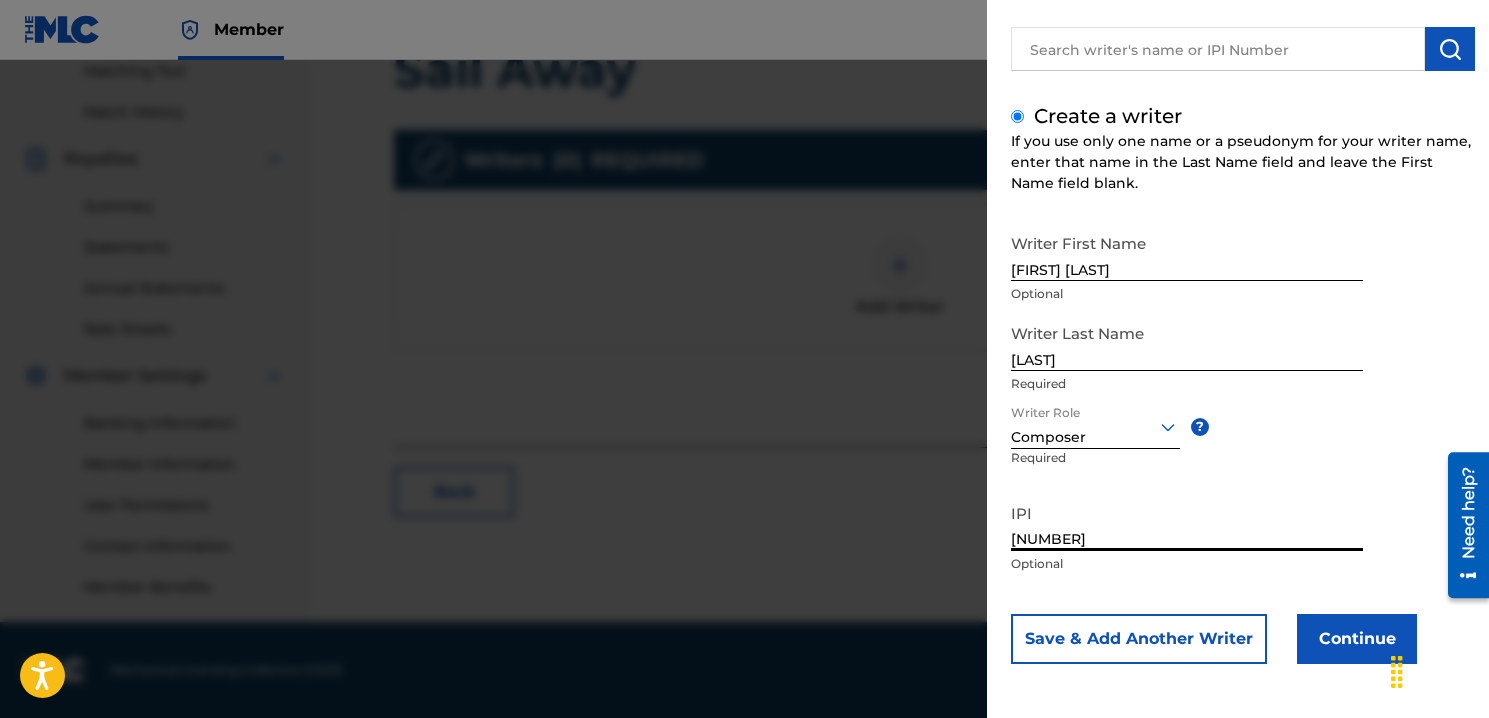 type on "[NUMBER]" 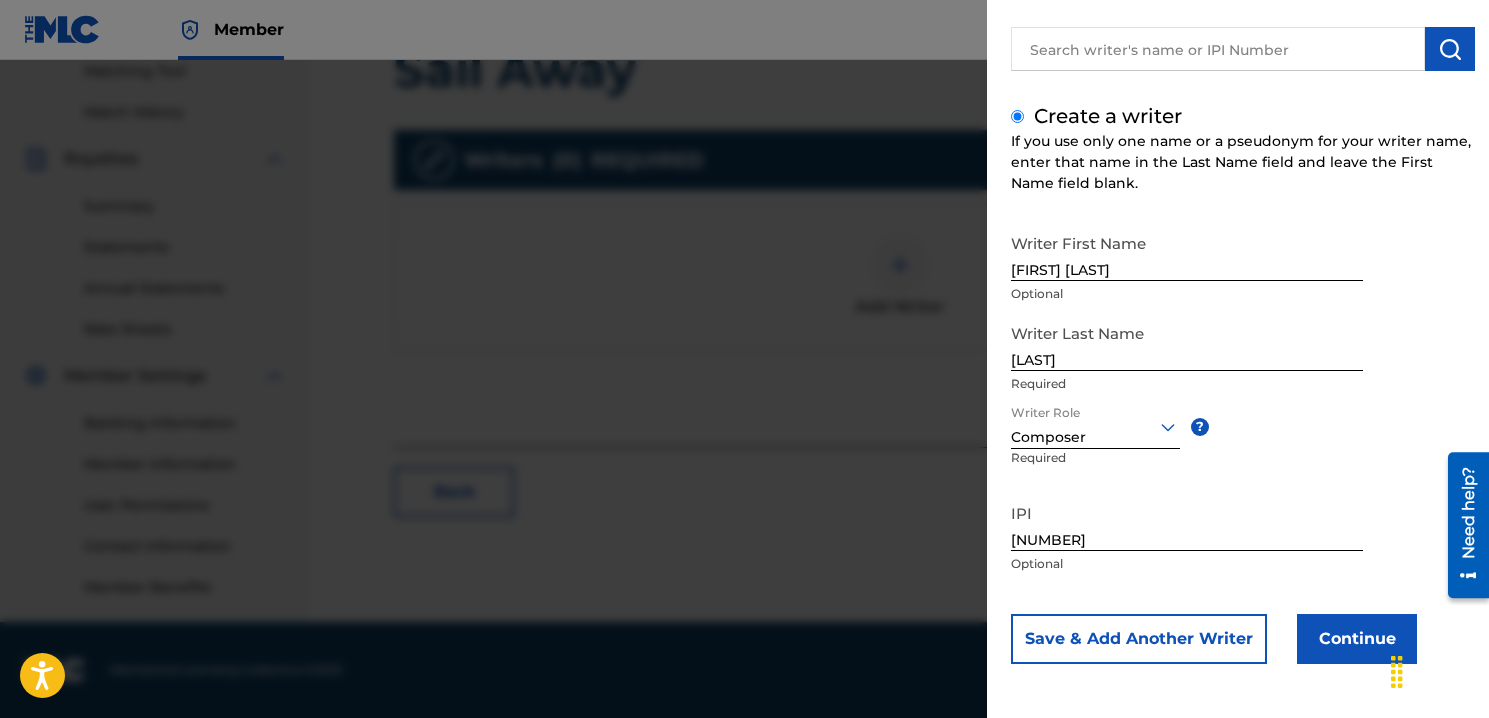 click on "Continue" at bounding box center [1357, 639] 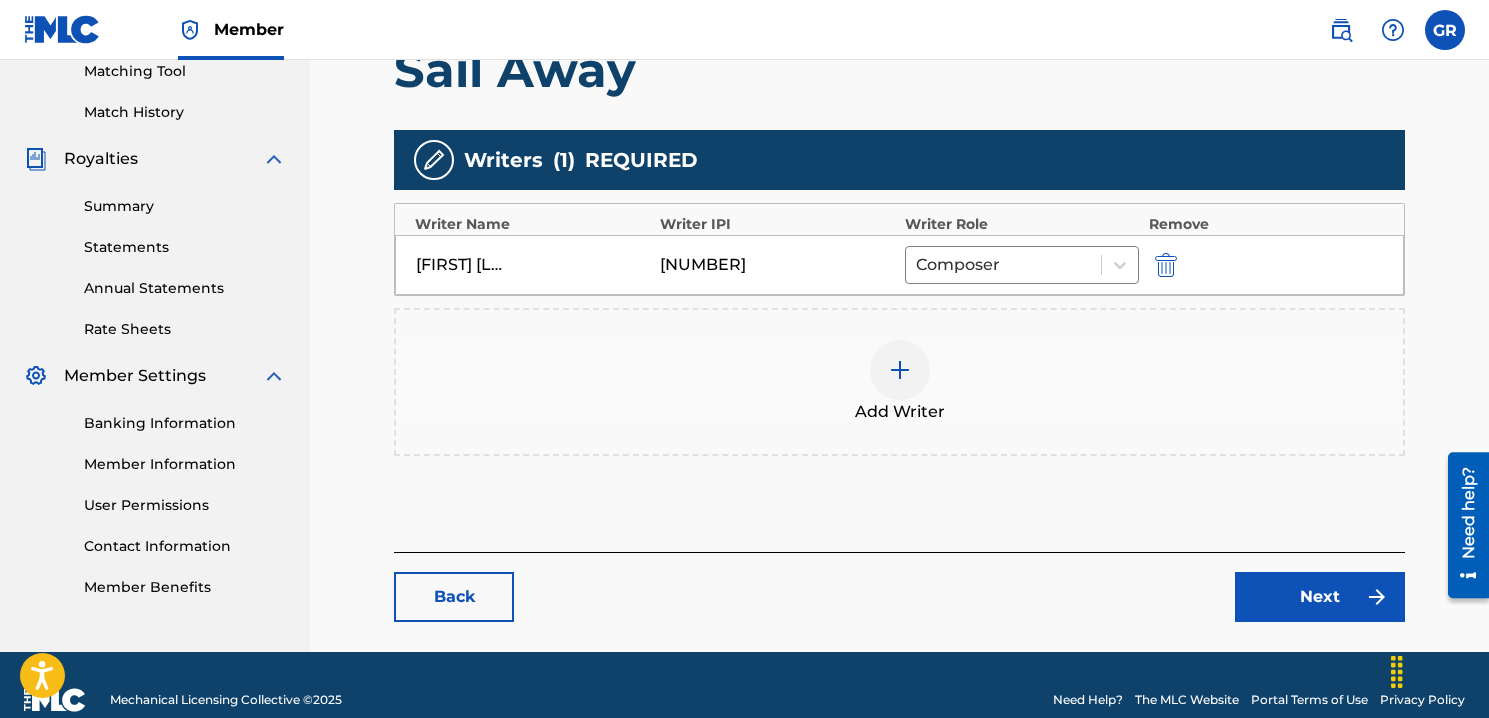 click on "Next" at bounding box center (1320, 597) 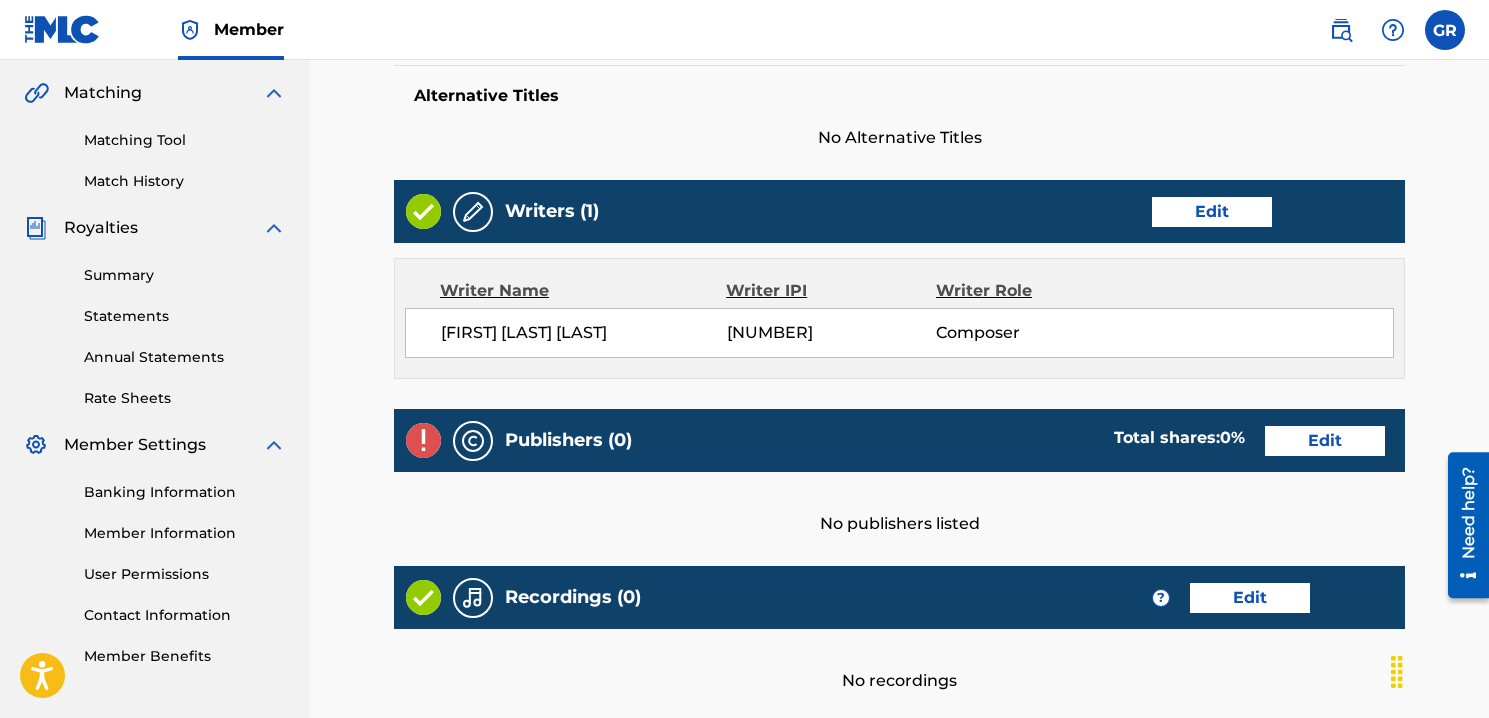scroll, scrollTop: 489, scrollLeft: 0, axis: vertical 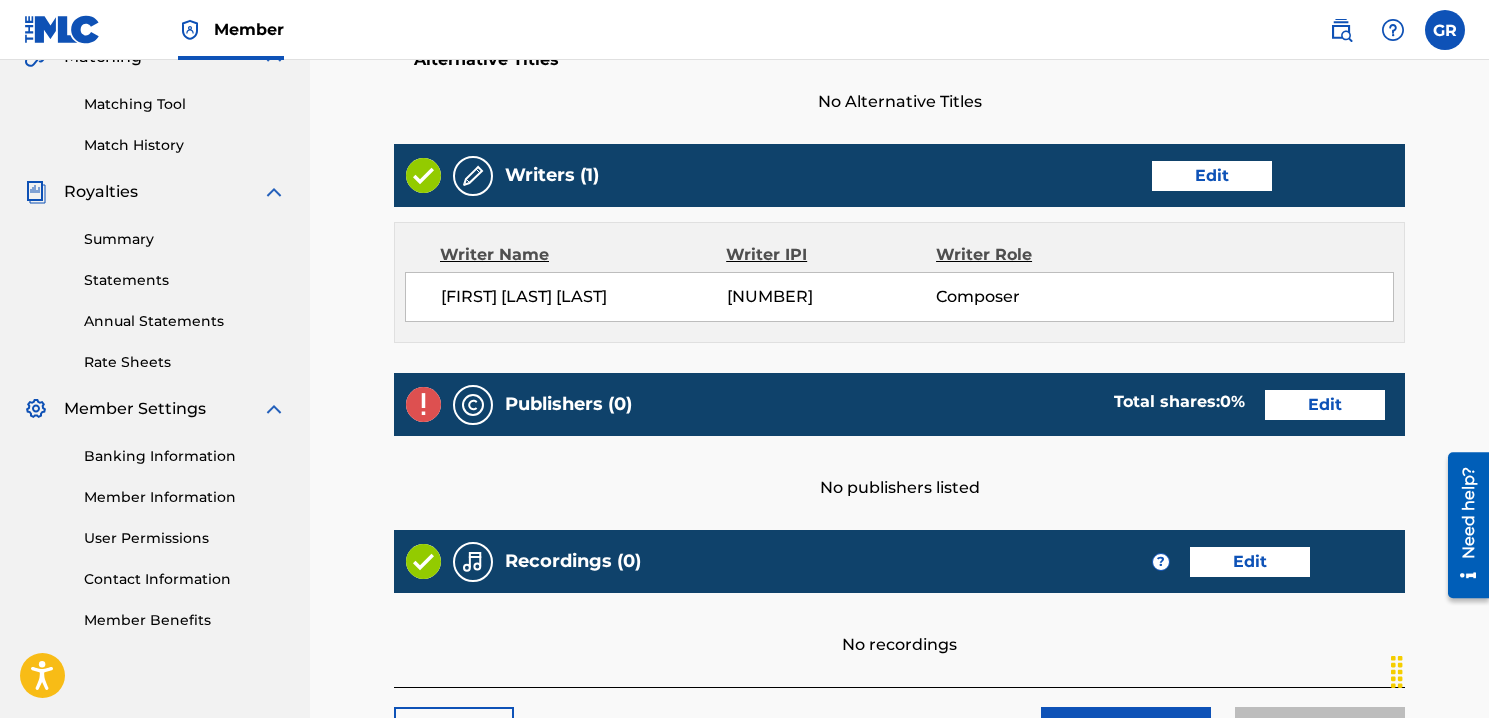 click on "Edit" at bounding box center (1325, 405) 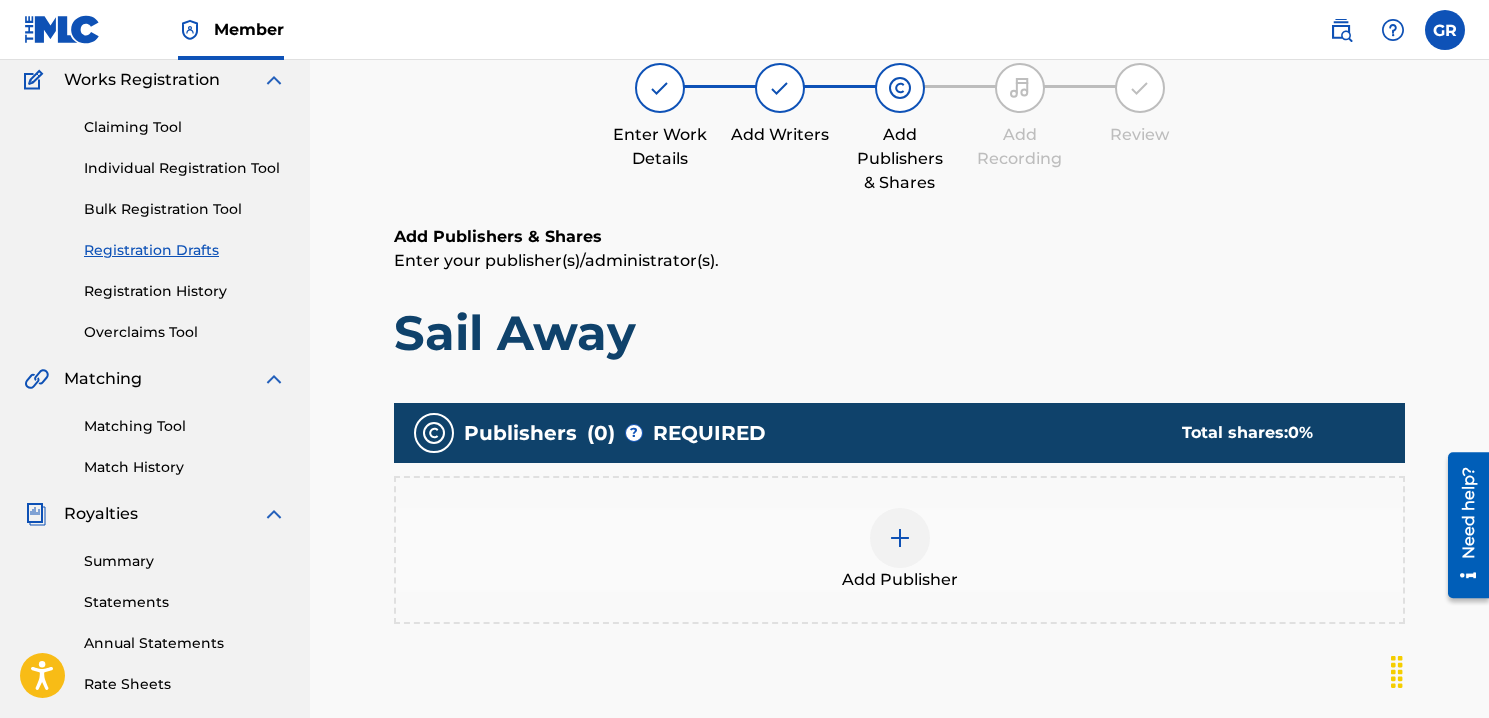 scroll, scrollTop: 174, scrollLeft: 0, axis: vertical 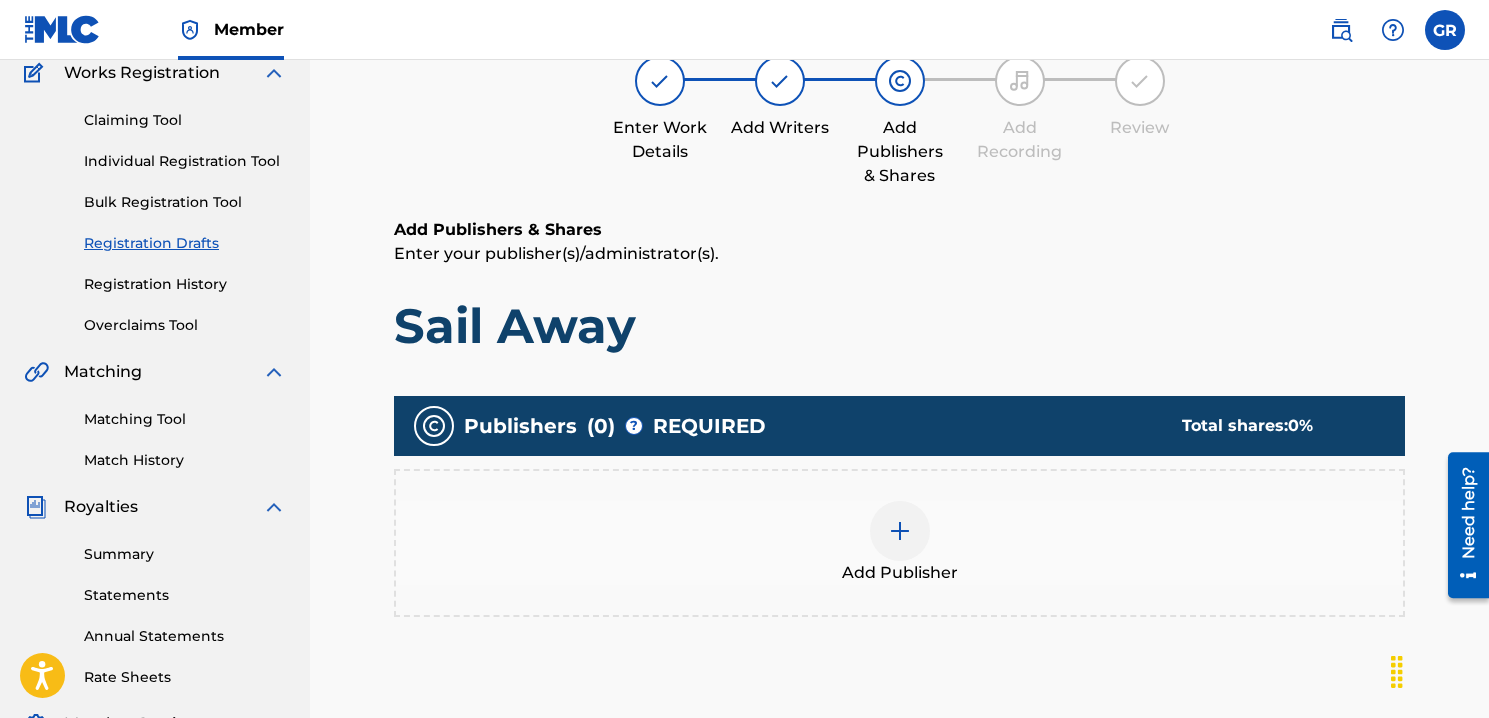 click at bounding box center [900, 531] 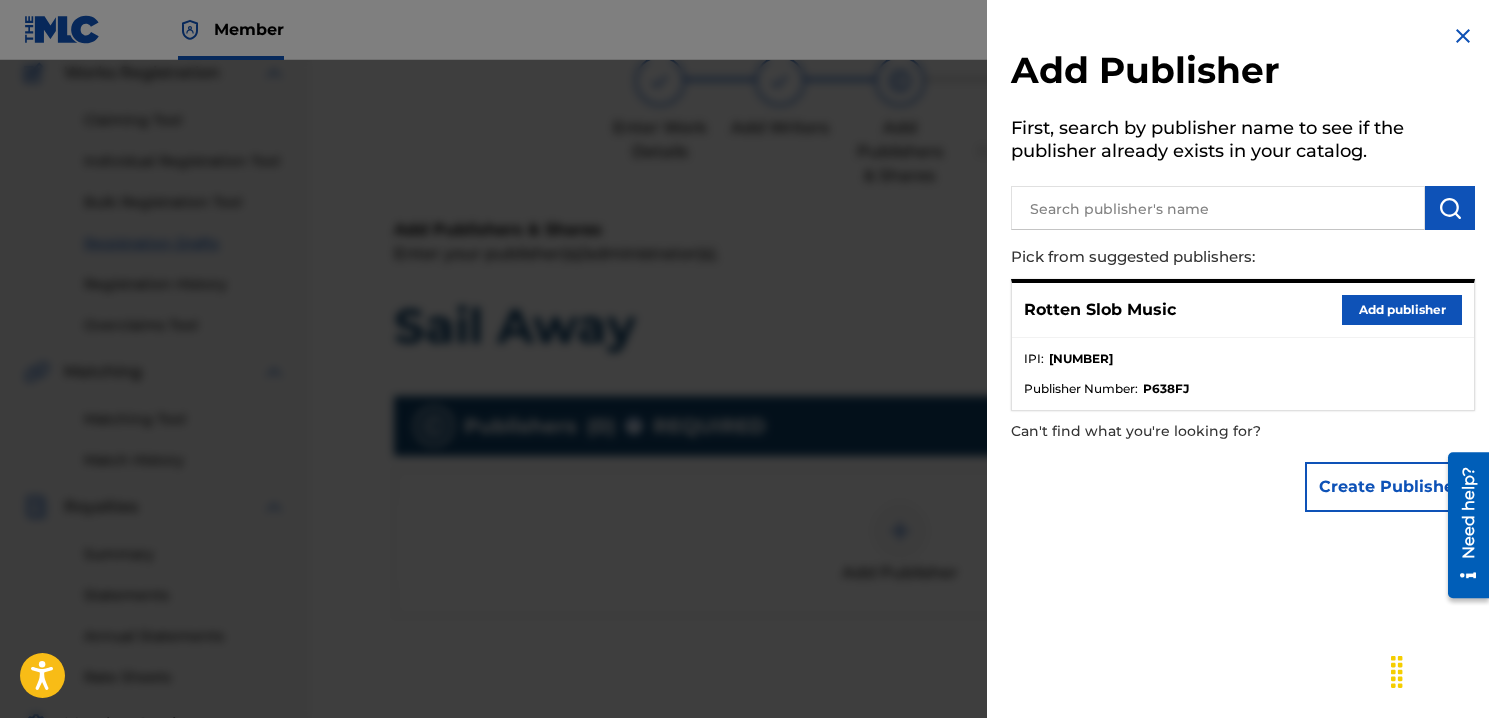 click on "Add publisher" at bounding box center [1402, 310] 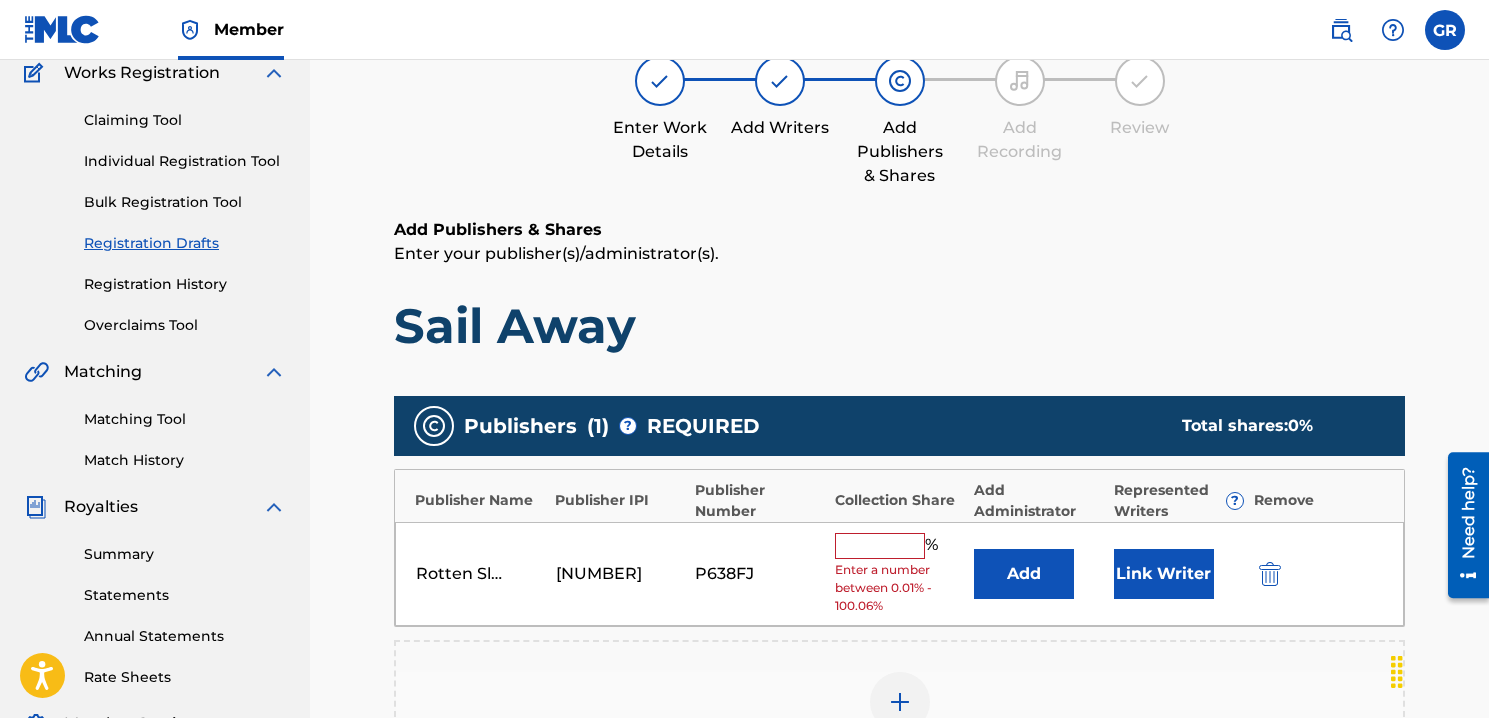 click at bounding box center [880, 546] 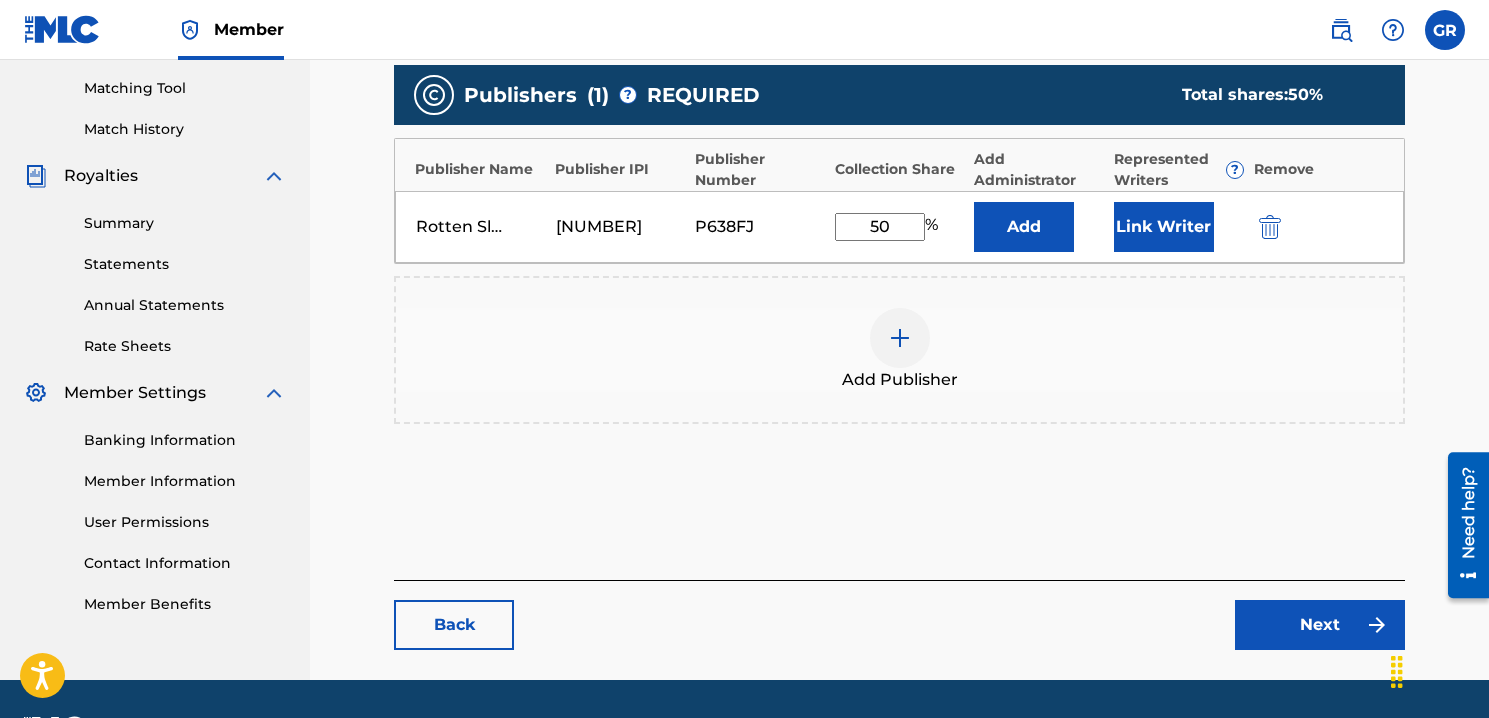 scroll, scrollTop: 535, scrollLeft: 0, axis: vertical 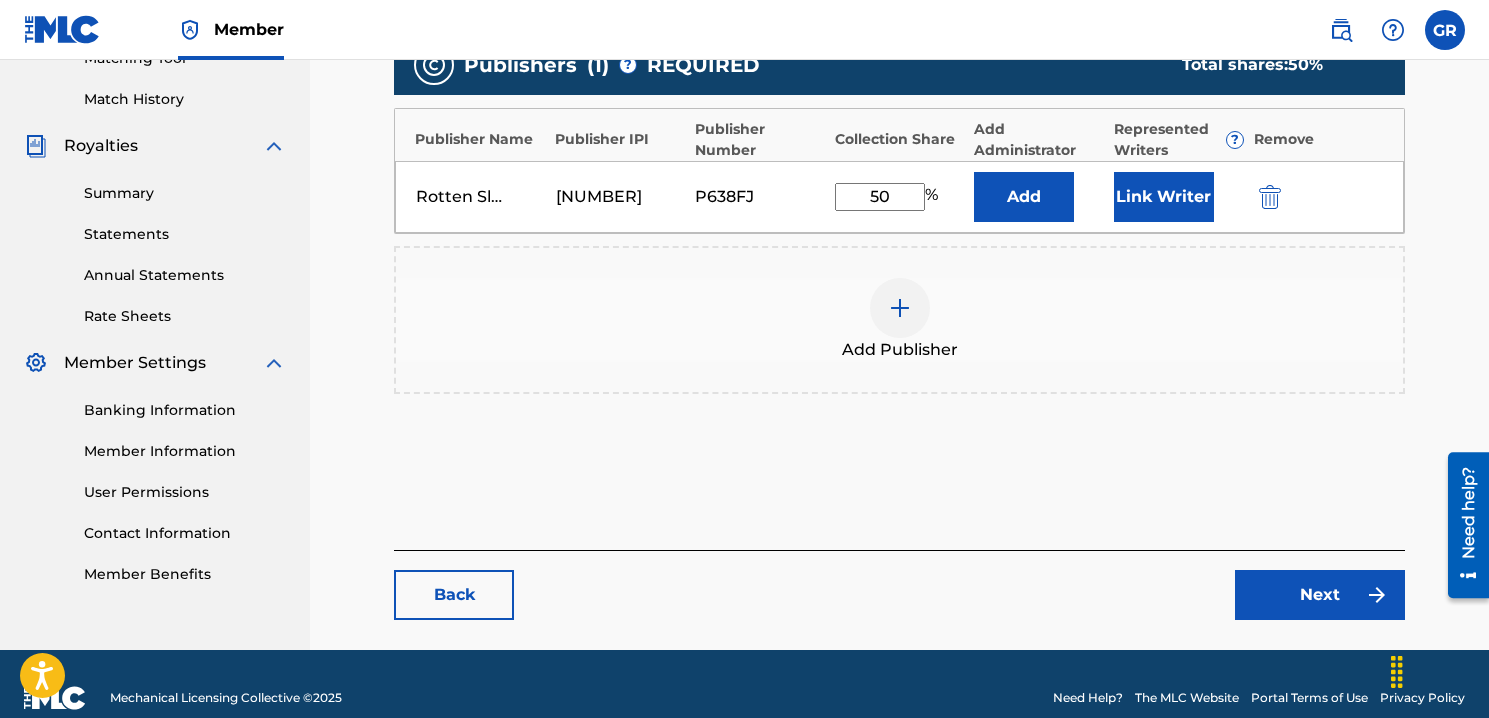 type on "50" 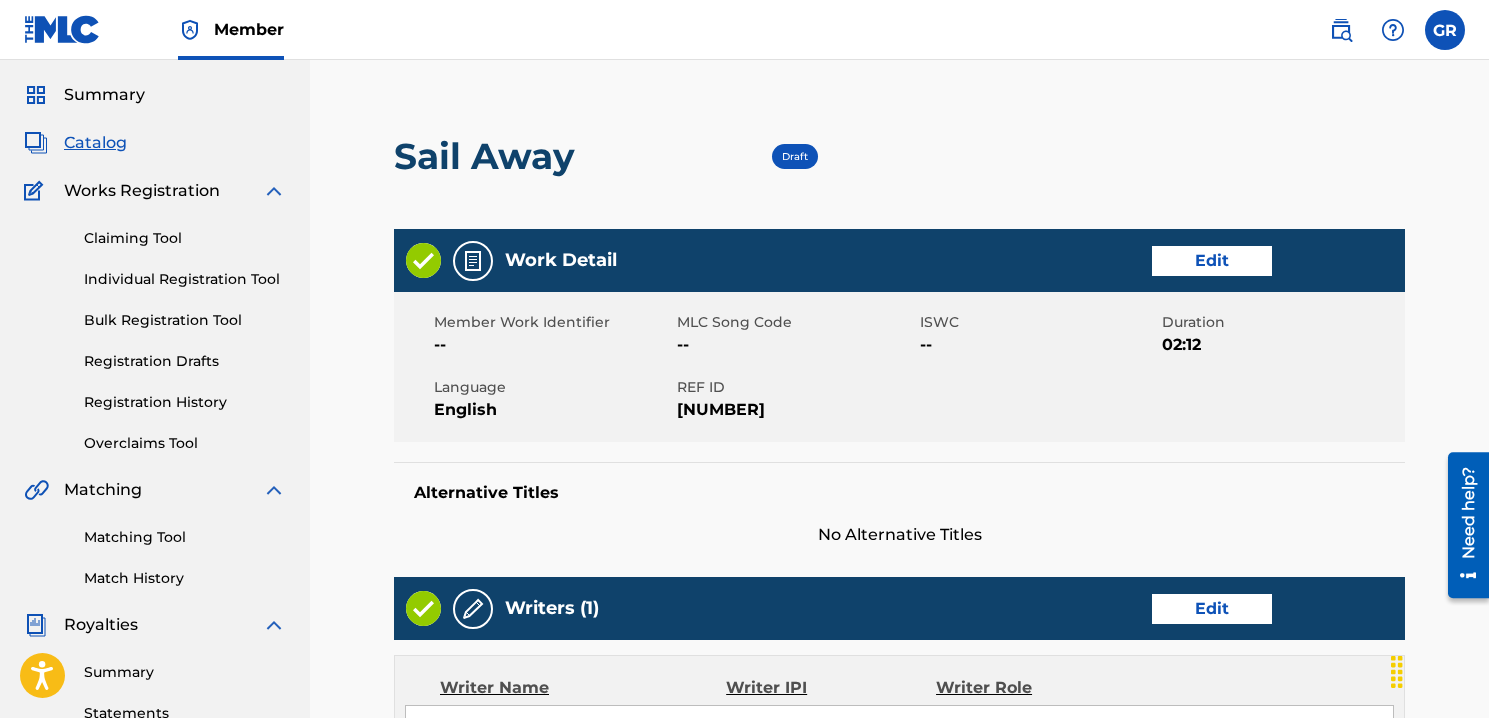 scroll, scrollTop: 0, scrollLeft: 0, axis: both 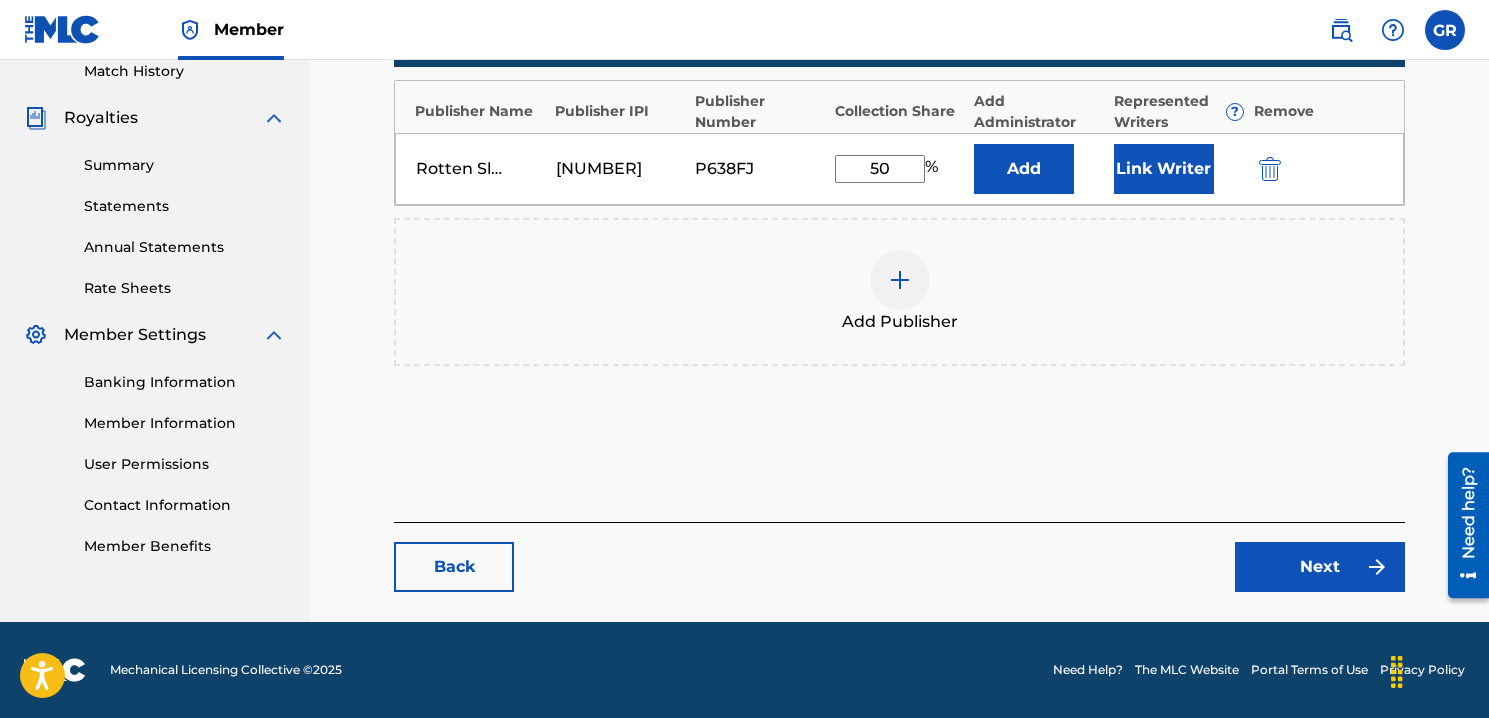 click on "Next" at bounding box center [1320, 567] 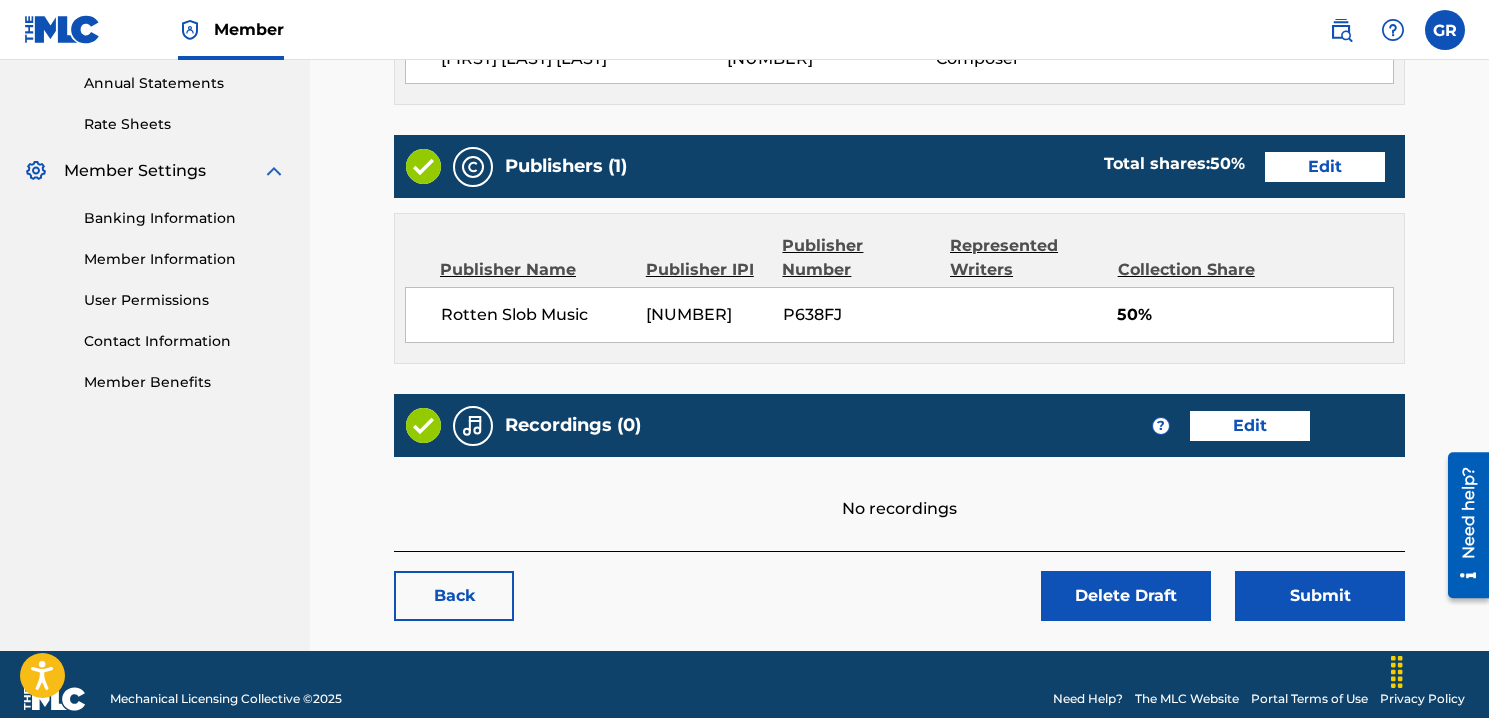 scroll, scrollTop: 733, scrollLeft: 0, axis: vertical 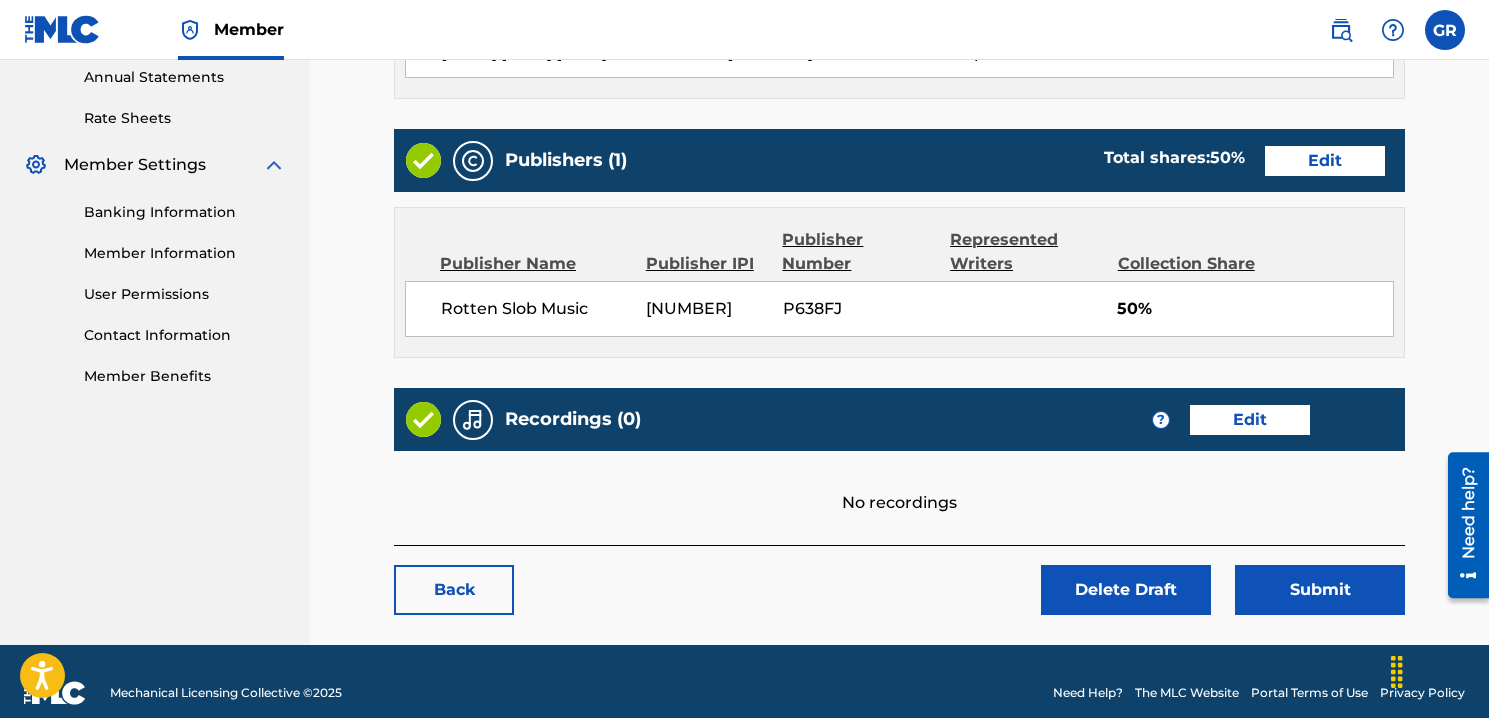 click on "Edit" at bounding box center (1250, 420) 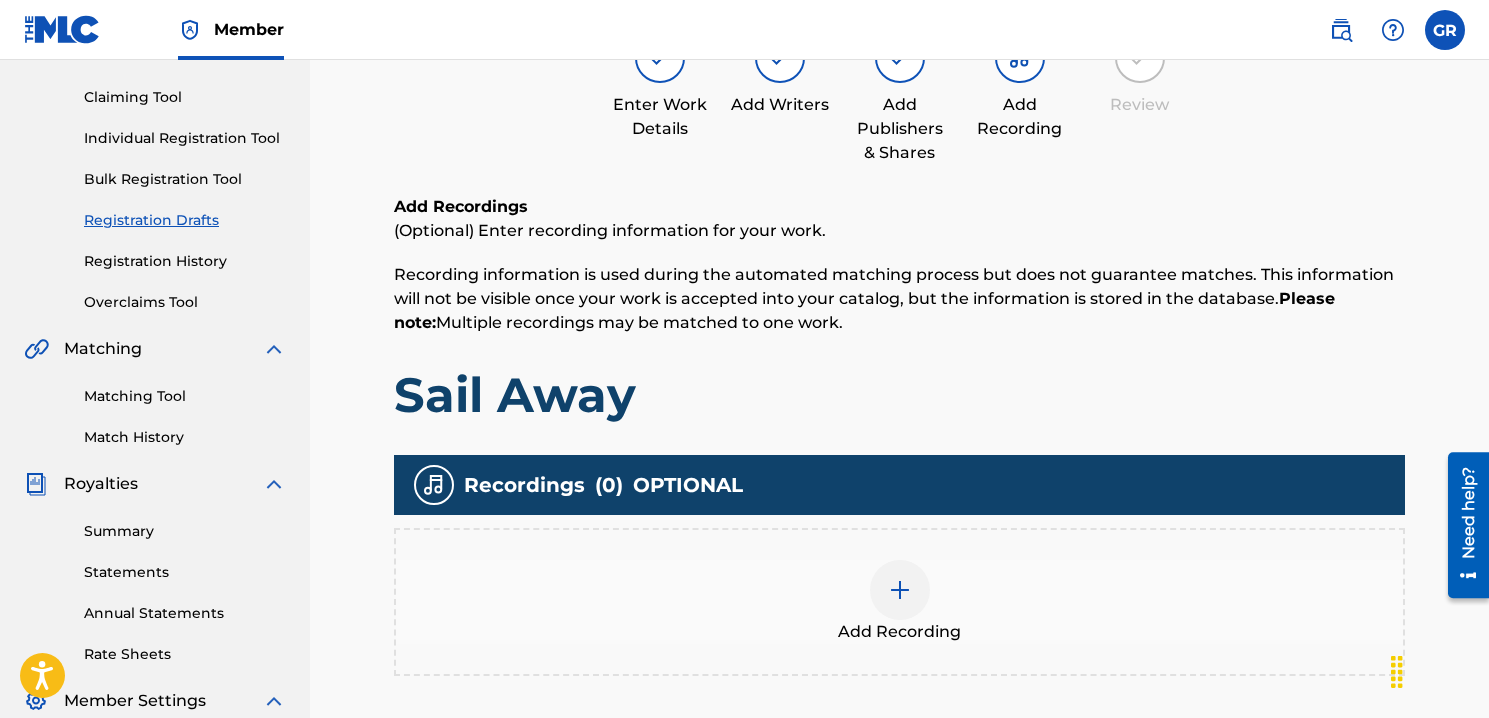 scroll, scrollTop: 0, scrollLeft: 0, axis: both 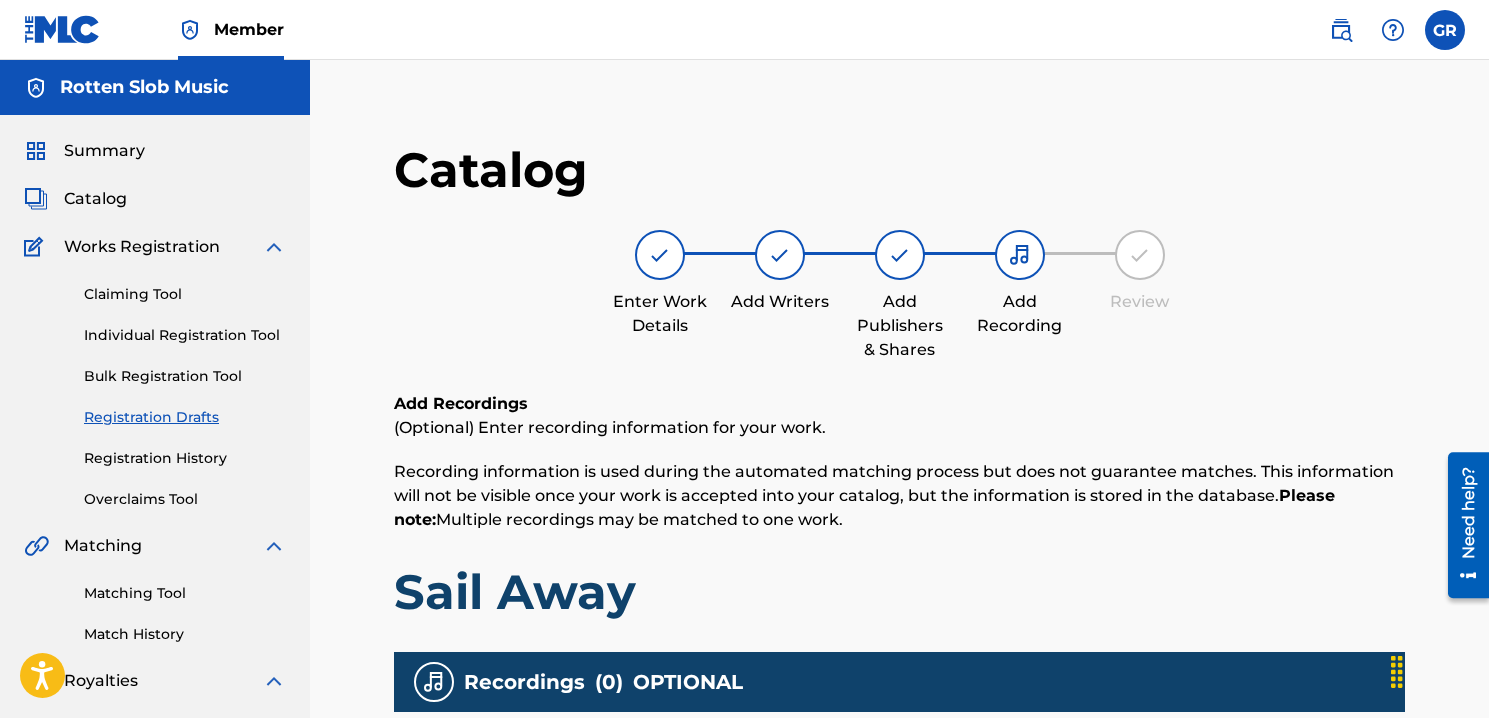 click on "Summary" at bounding box center (104, 151) 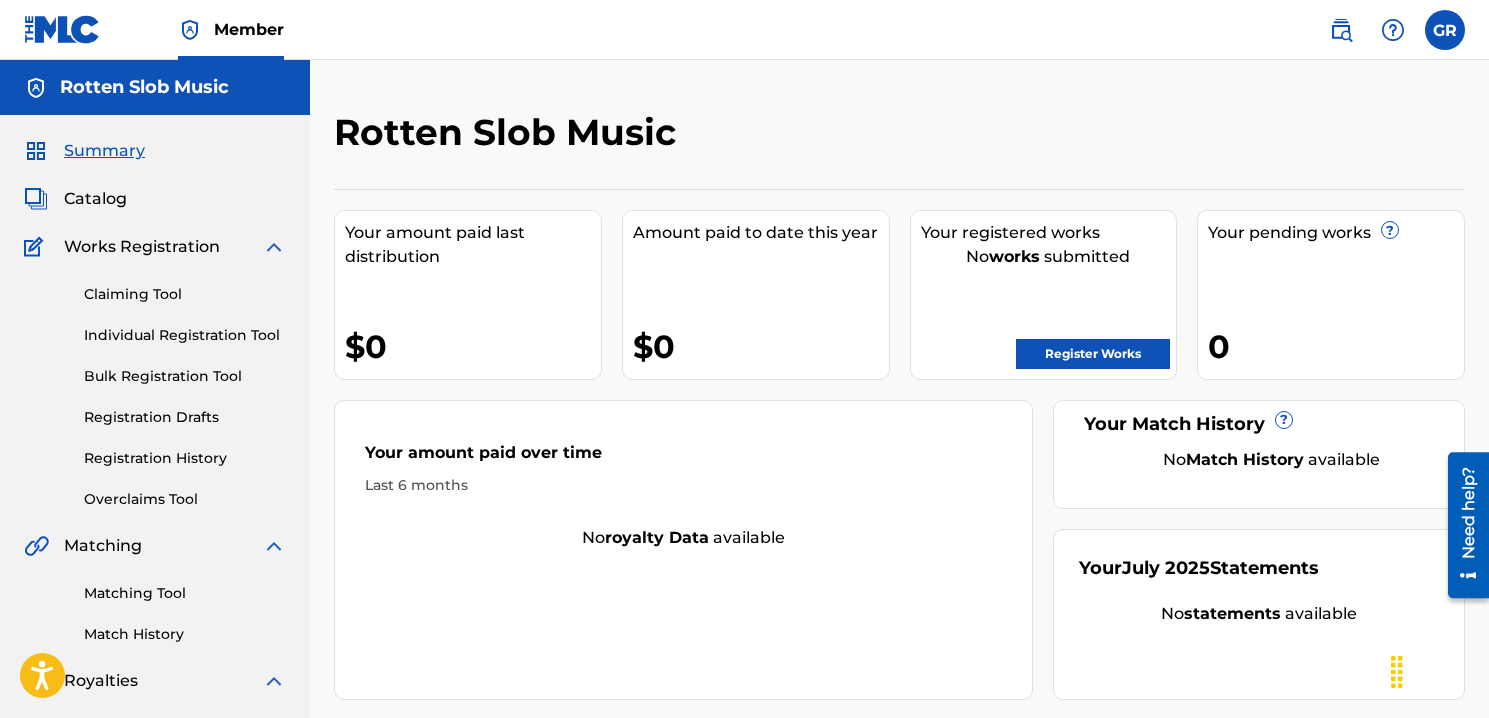 click on "Catalog" at bounding box center [95, 199] 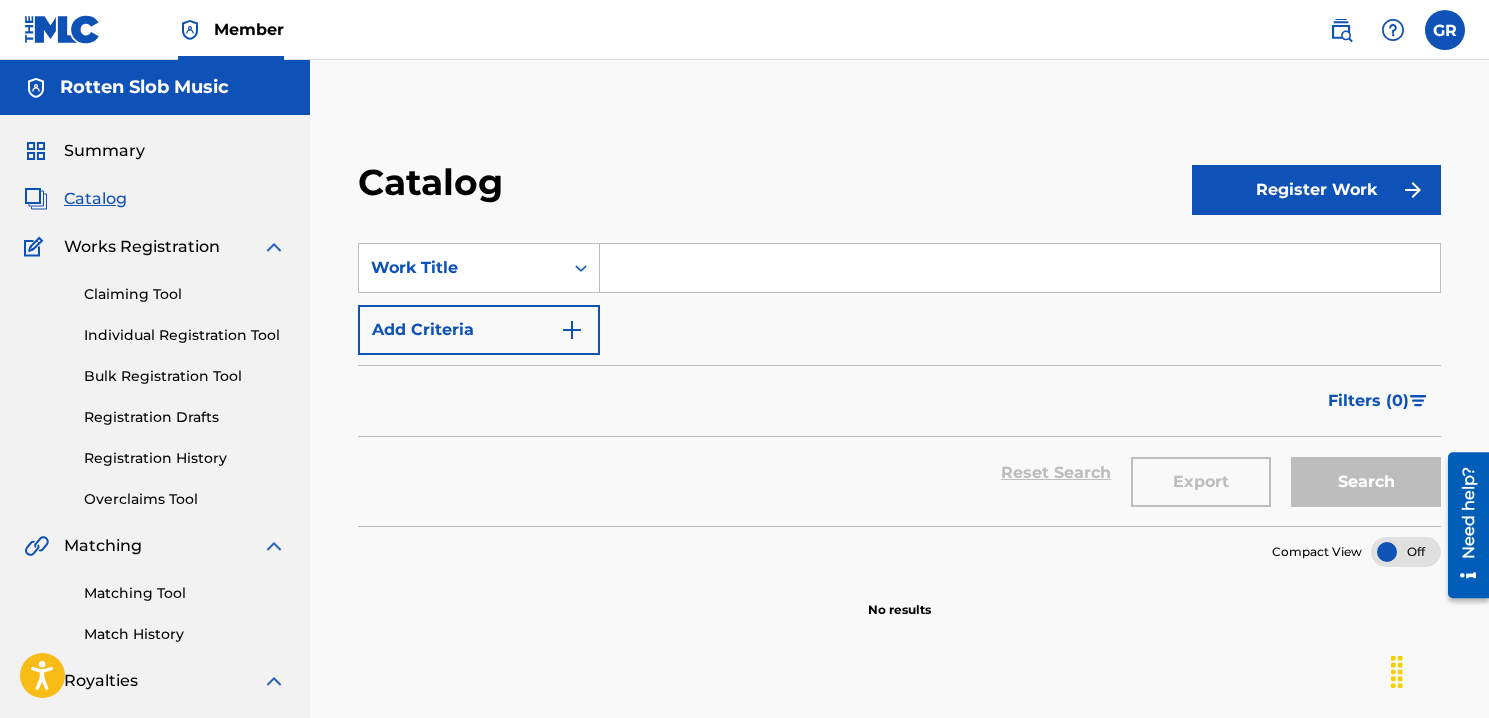 click at bounding box center [1445, 30] 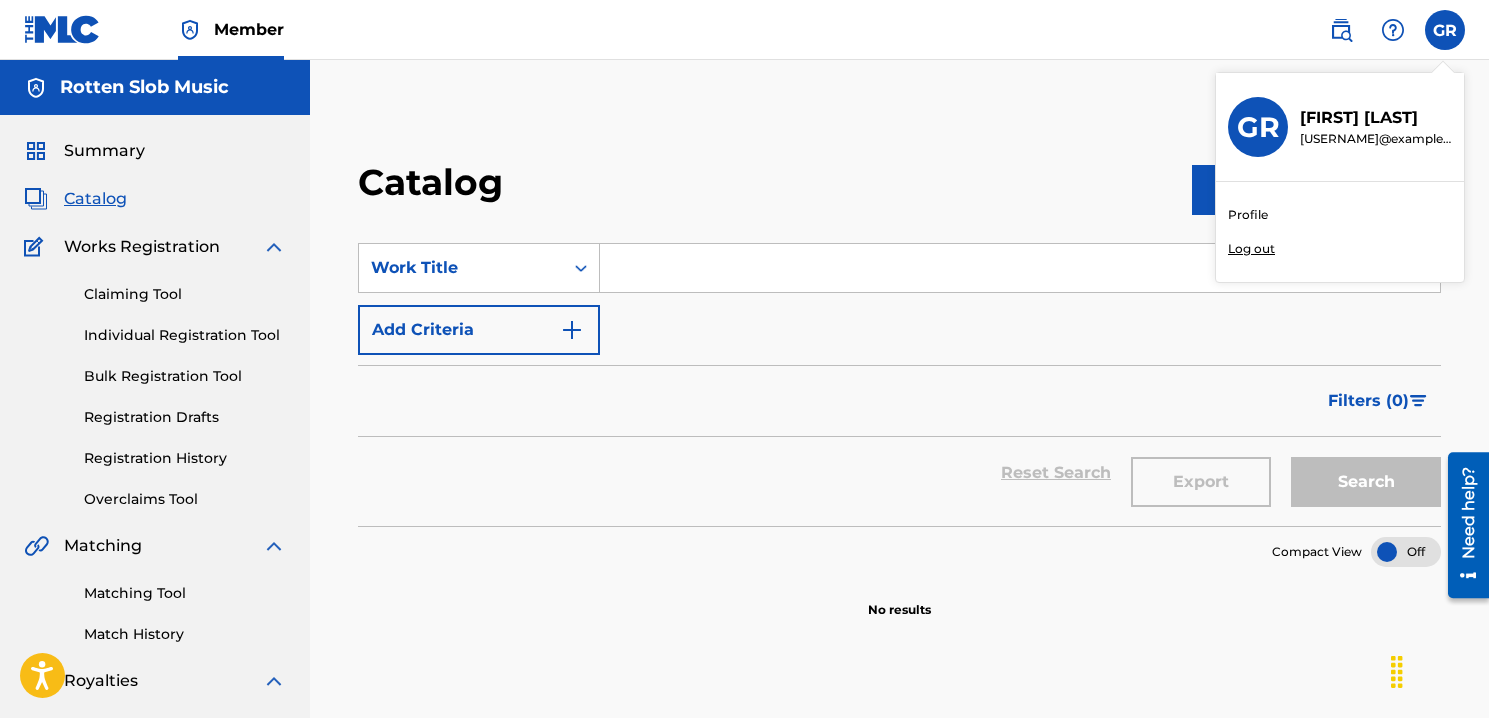 click on "Catalog Register Work SearchWithCriteriab3dd89aa-891a-4afa-bbef-75ee575fe371 Work Title Add Criteria Filter Hold Filters Overclaim   Dispute   Remove Filters Apply Filters Filters ( 0 ) Reset Search Export Search Compact View No results" at bounding box center [899, 627] 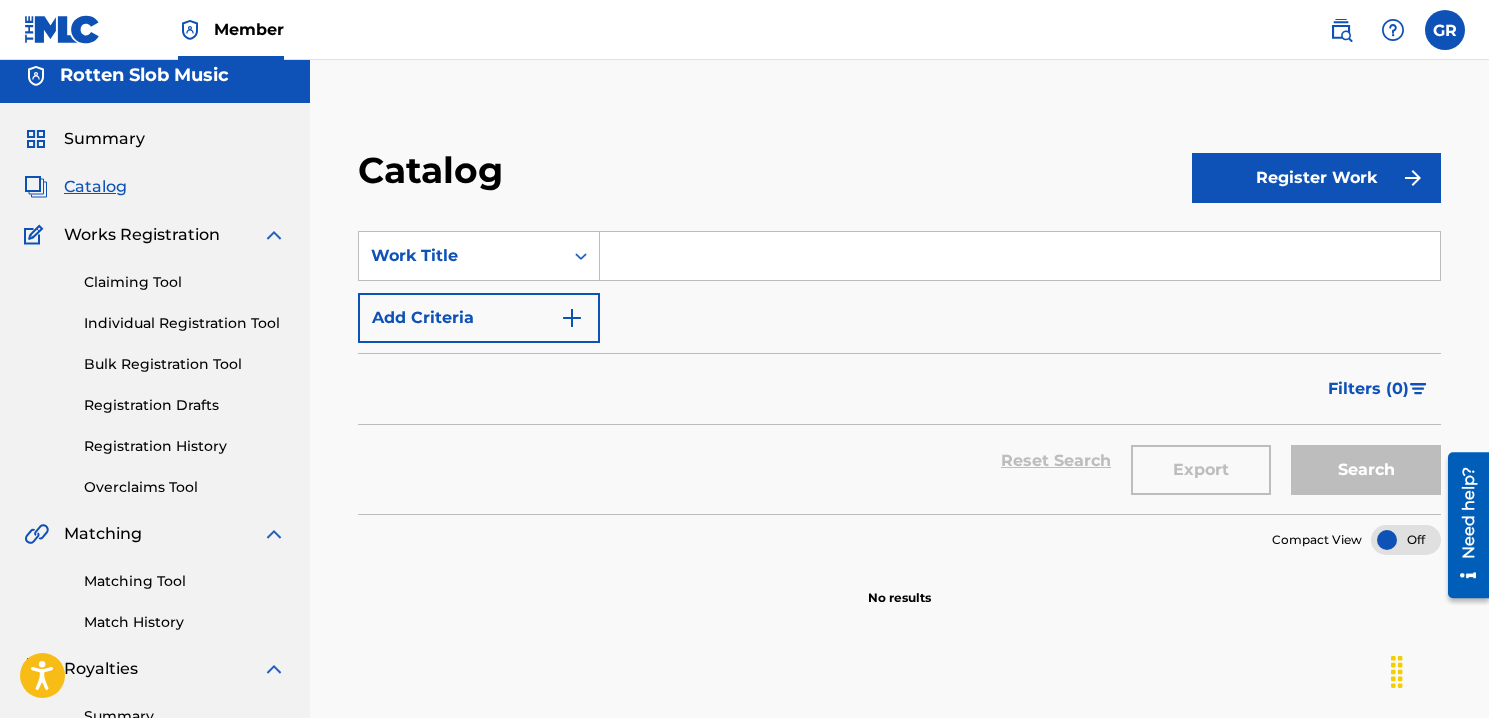 scroll, scrollTop: 0, scrollLeft: 0, axis: both 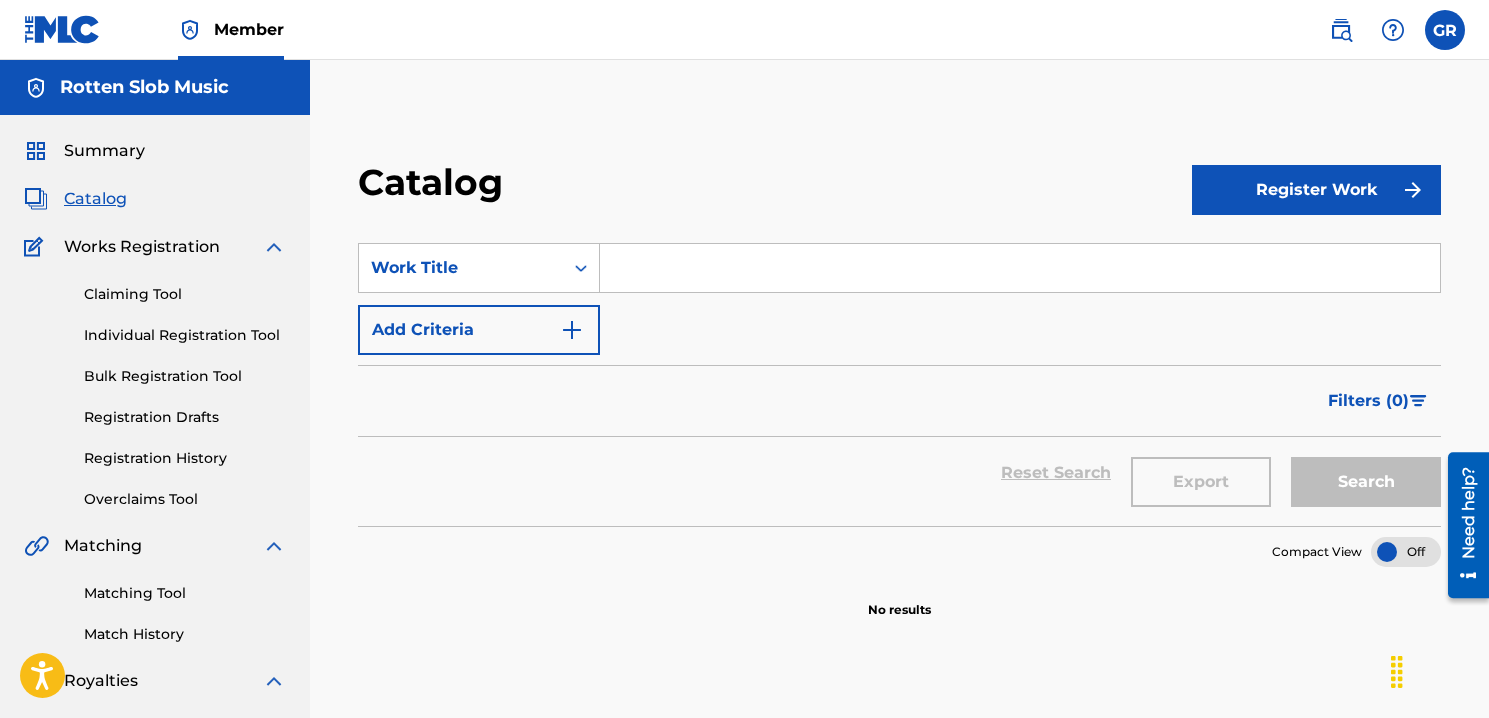 click on "Registration Drafts" at bounding box center [185, 417] 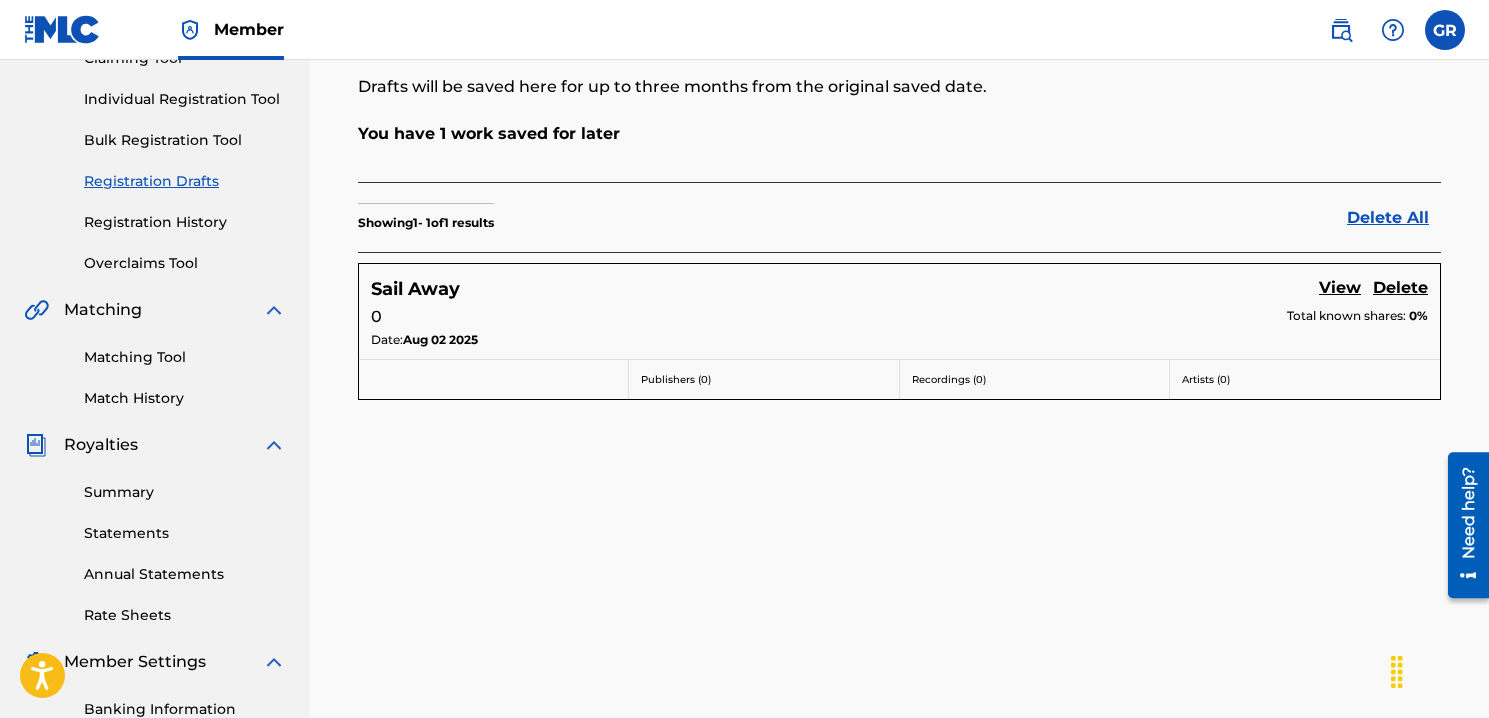 scroll, scrollTop: 222, scrollLeft: 0, axis: vertical 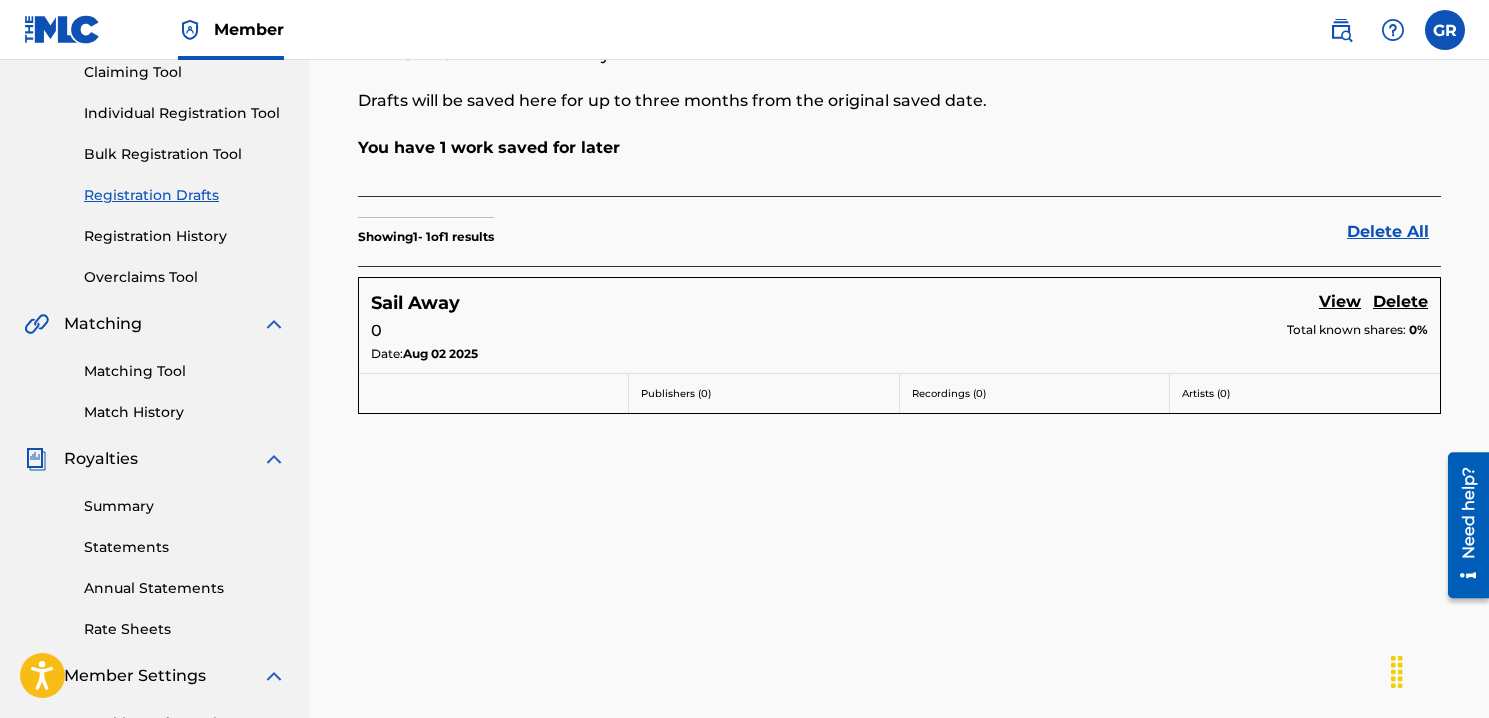 click on "Sail Away" at bounding box center (415, 303) 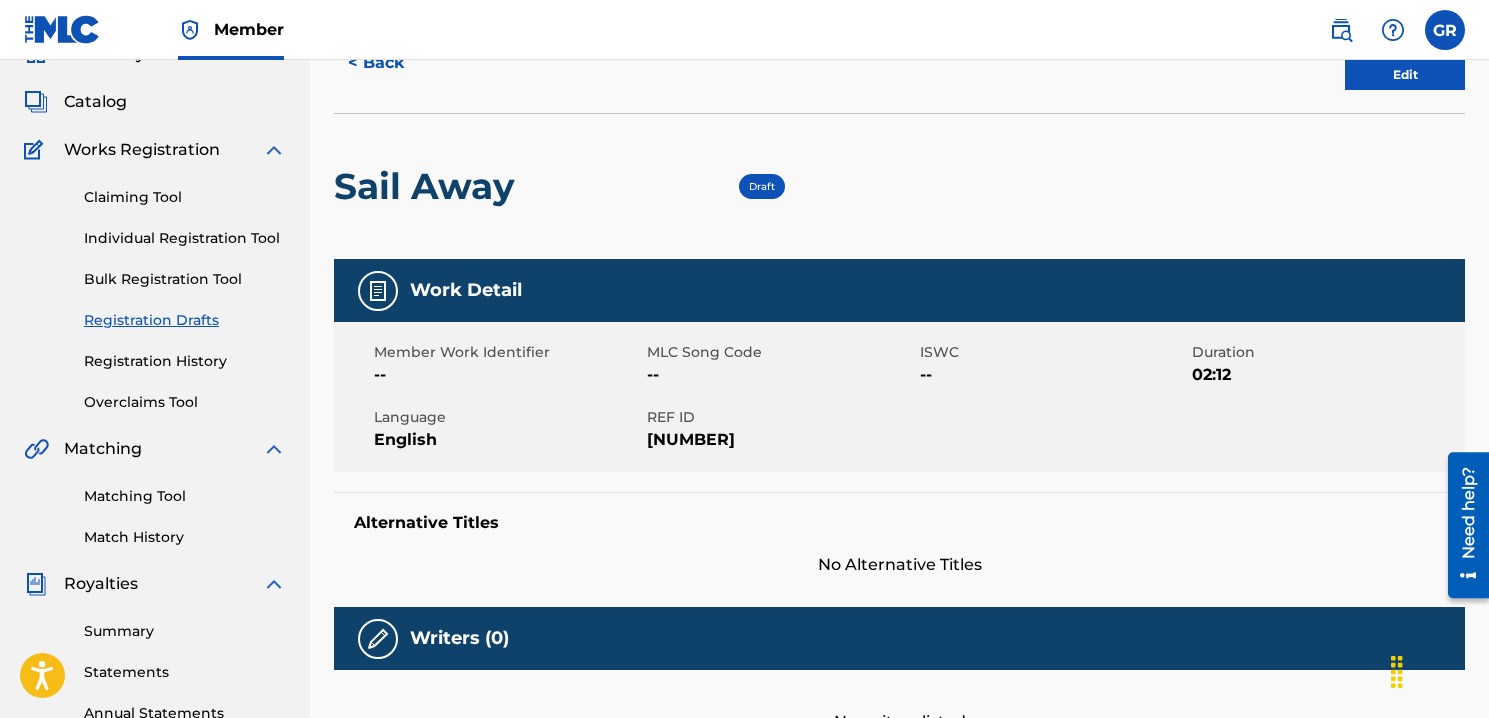 scroll, scrollTop: 0, scrollLeft: 0, axis: both 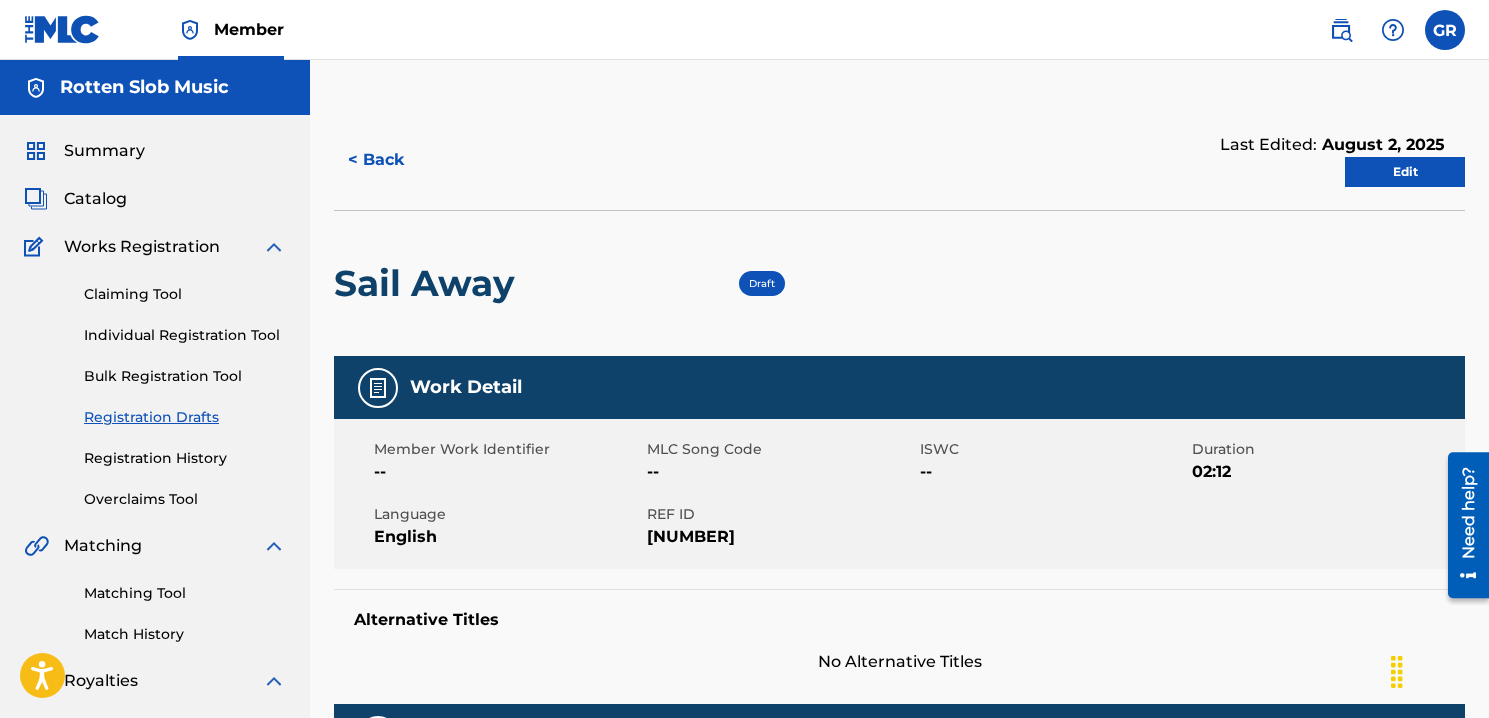 click on "Edit" at bounding box center (1405, 172) 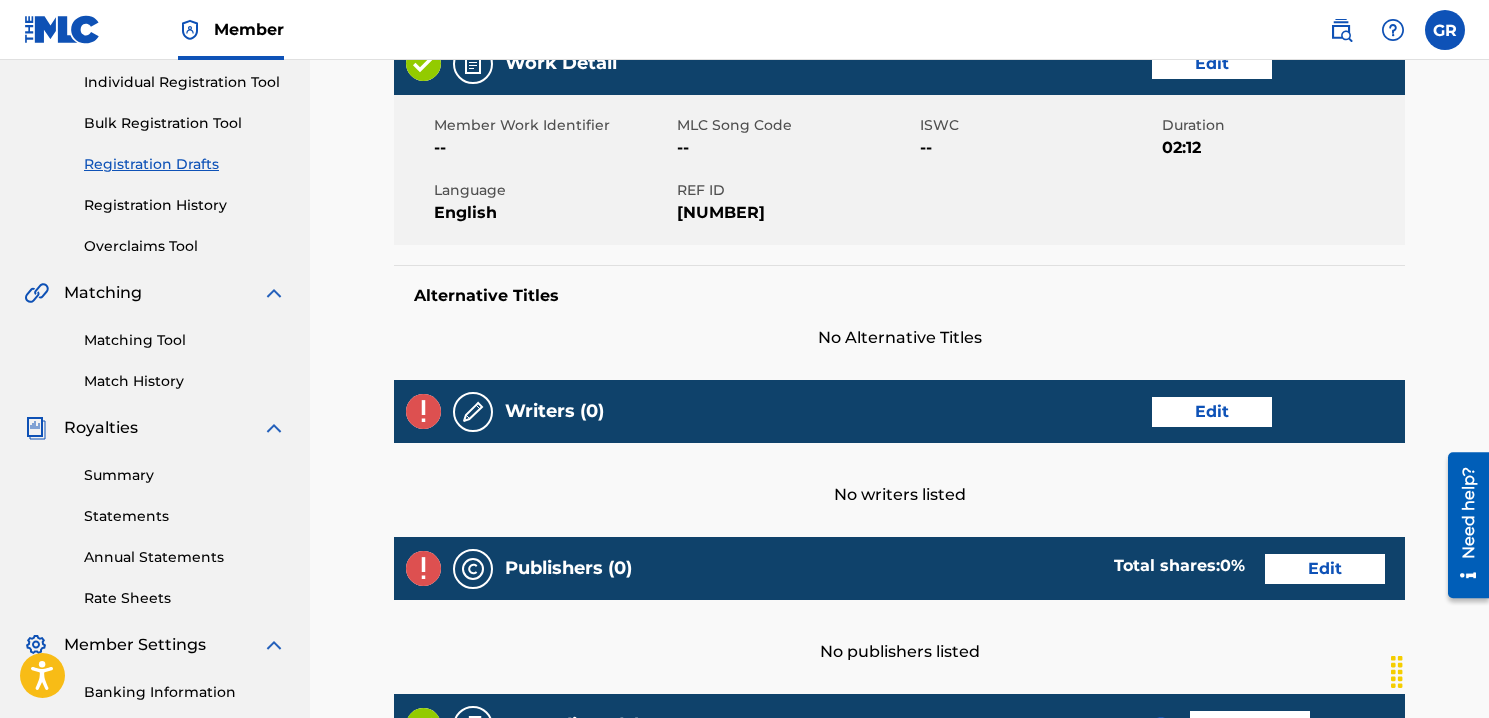 scroll, scrollTop: 283, scrollLeft: 0, axis: vertical 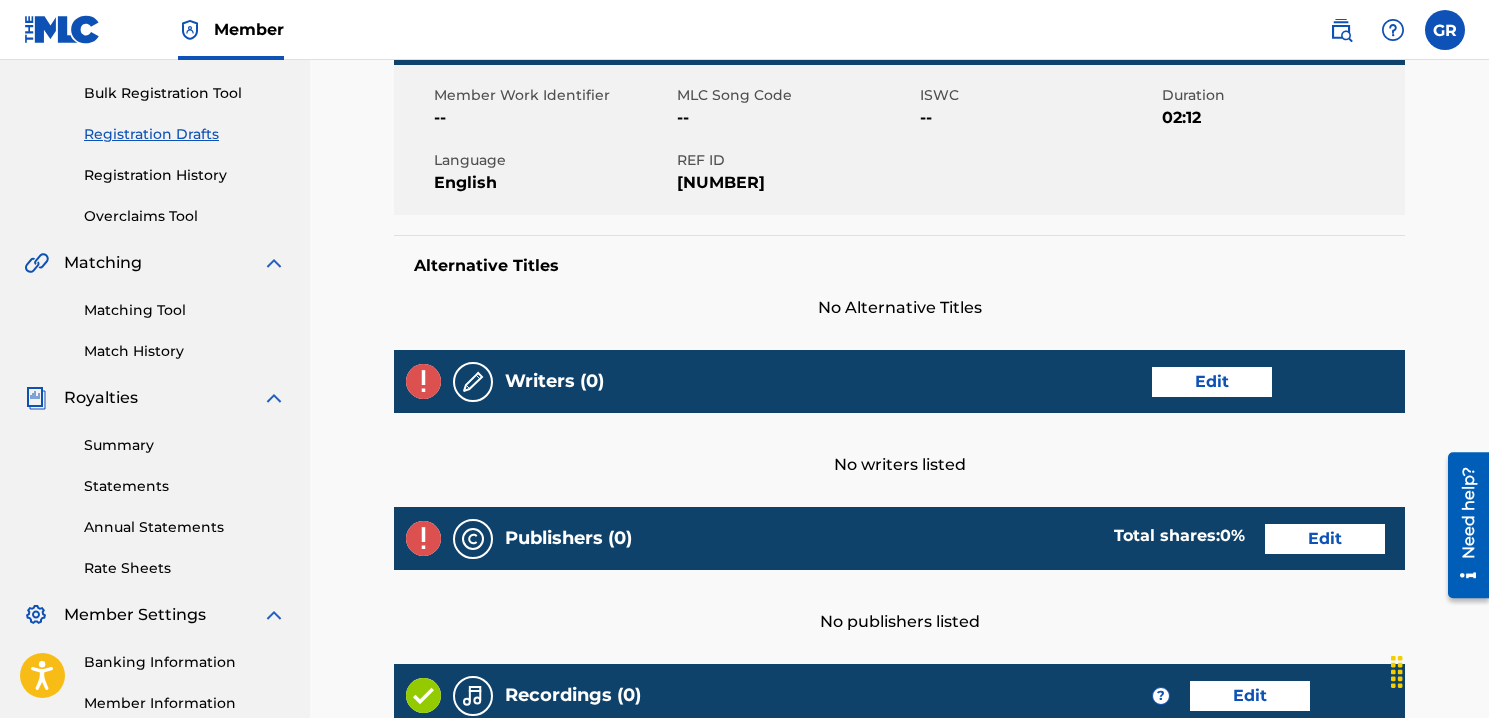 click on "Edit" at bounding box center [1212, 382] 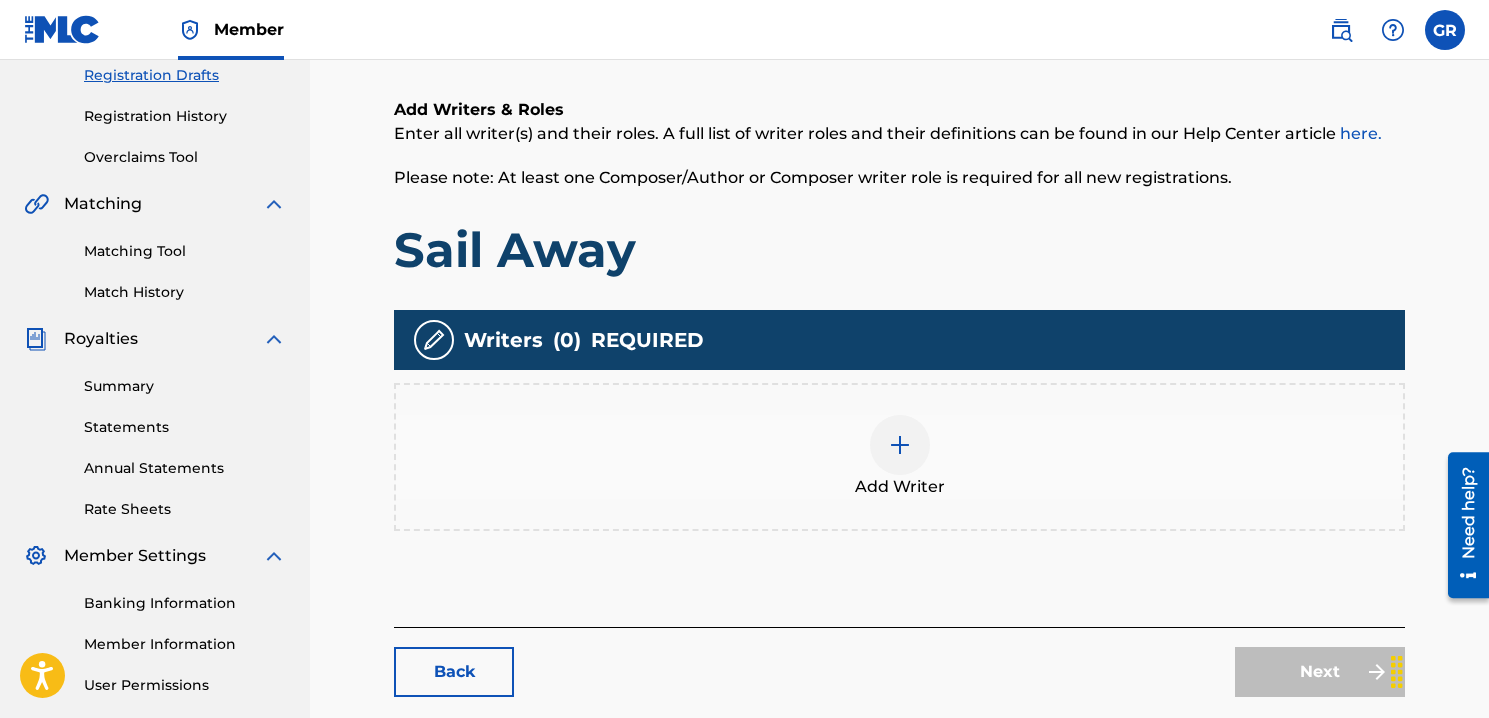 scroll, scrollTop: 346, scrollLeft: 0, axis: vertical 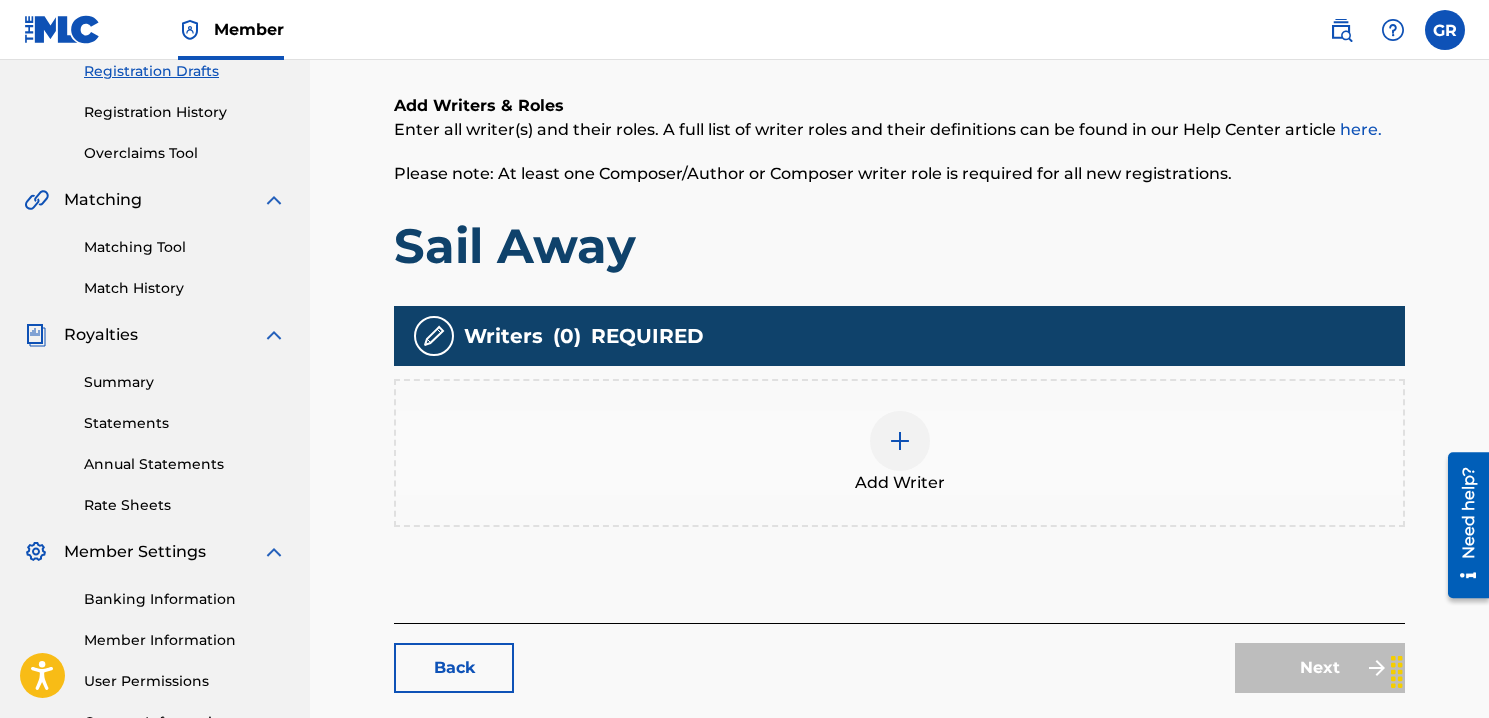click at bounding box center (900, 441) 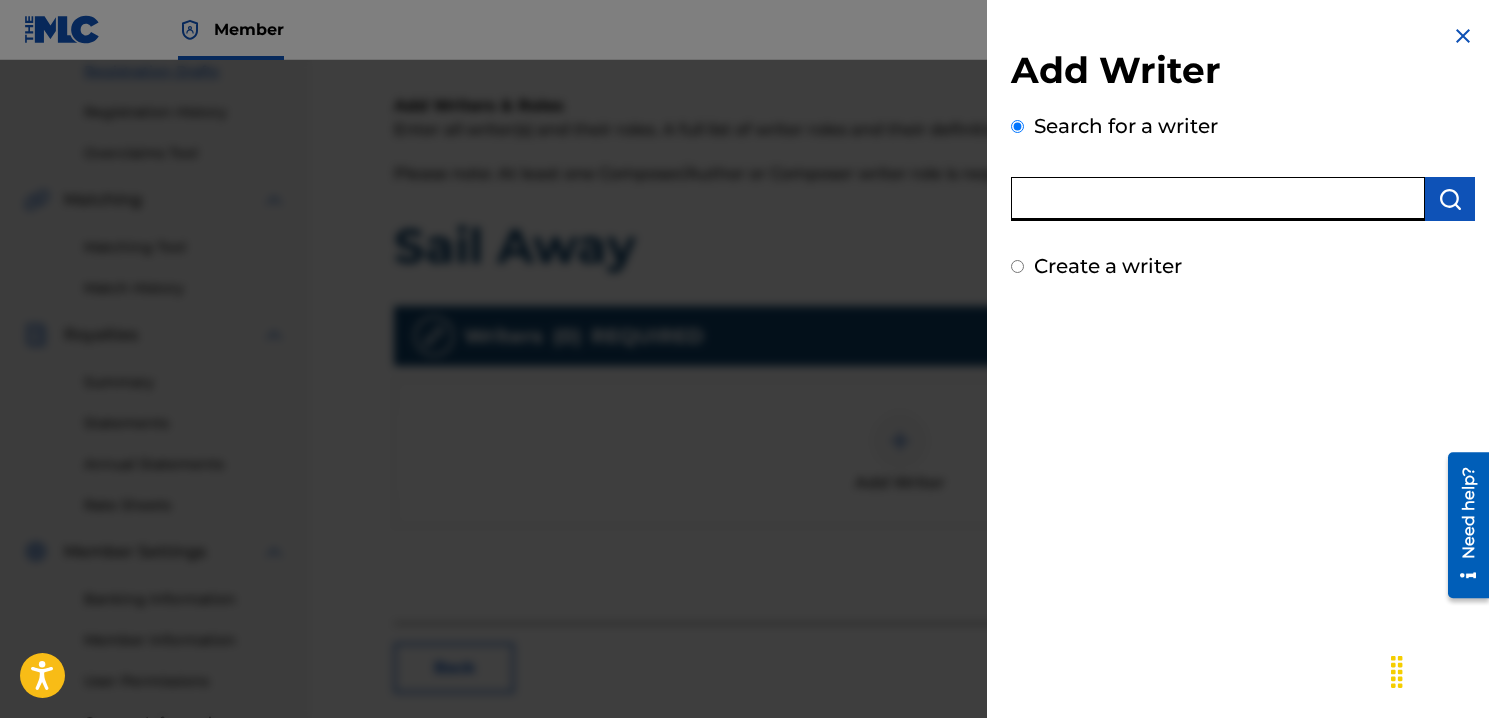 click at bounding box center [1218, 199] 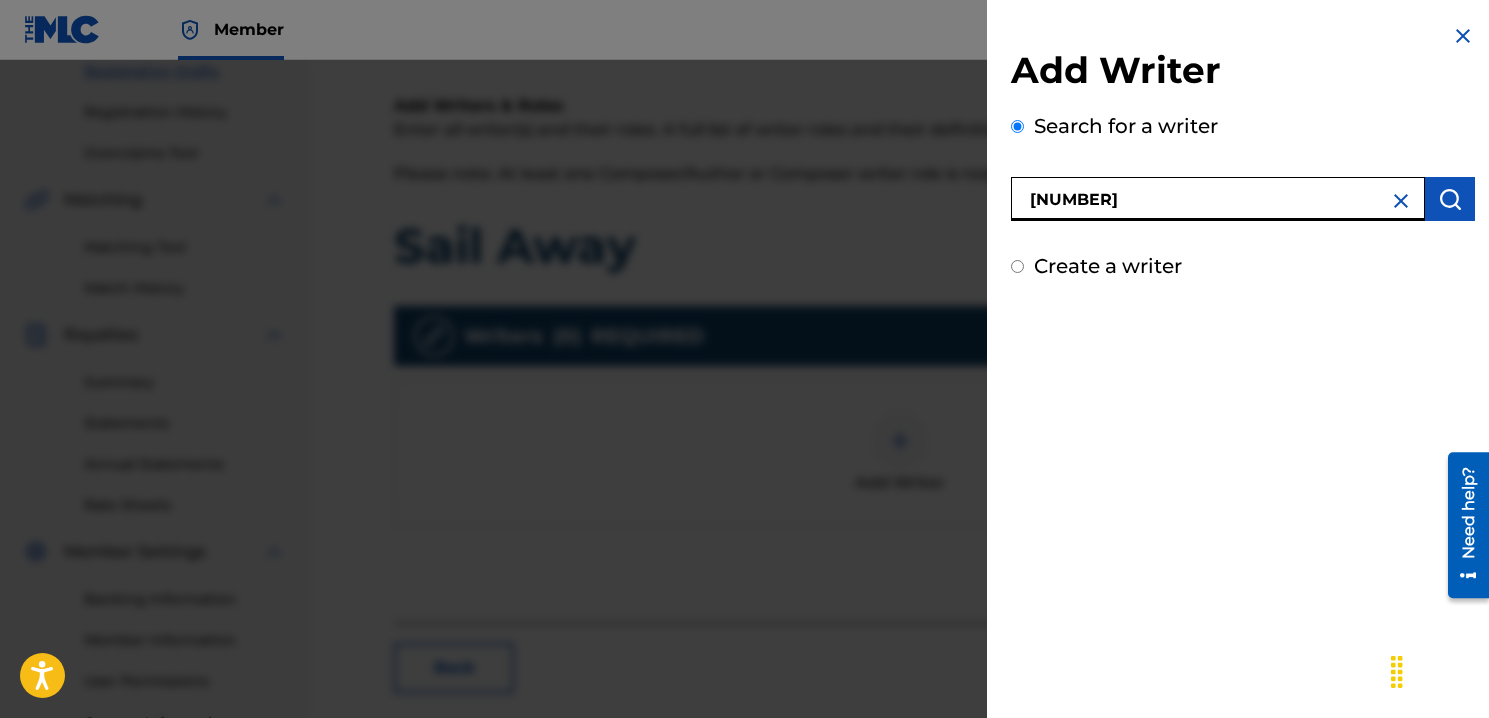 type on "[NUMBER]" 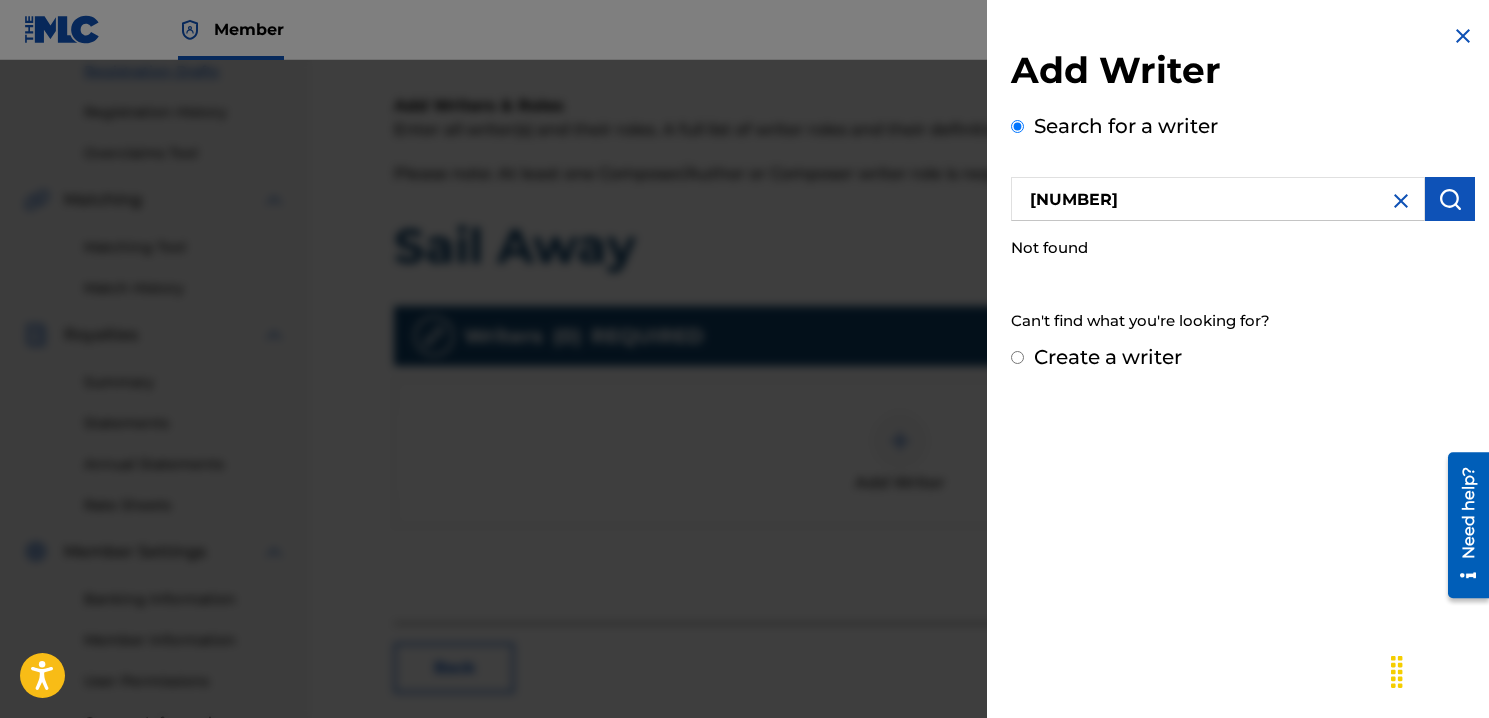 click at bounding box center [1401, 201] 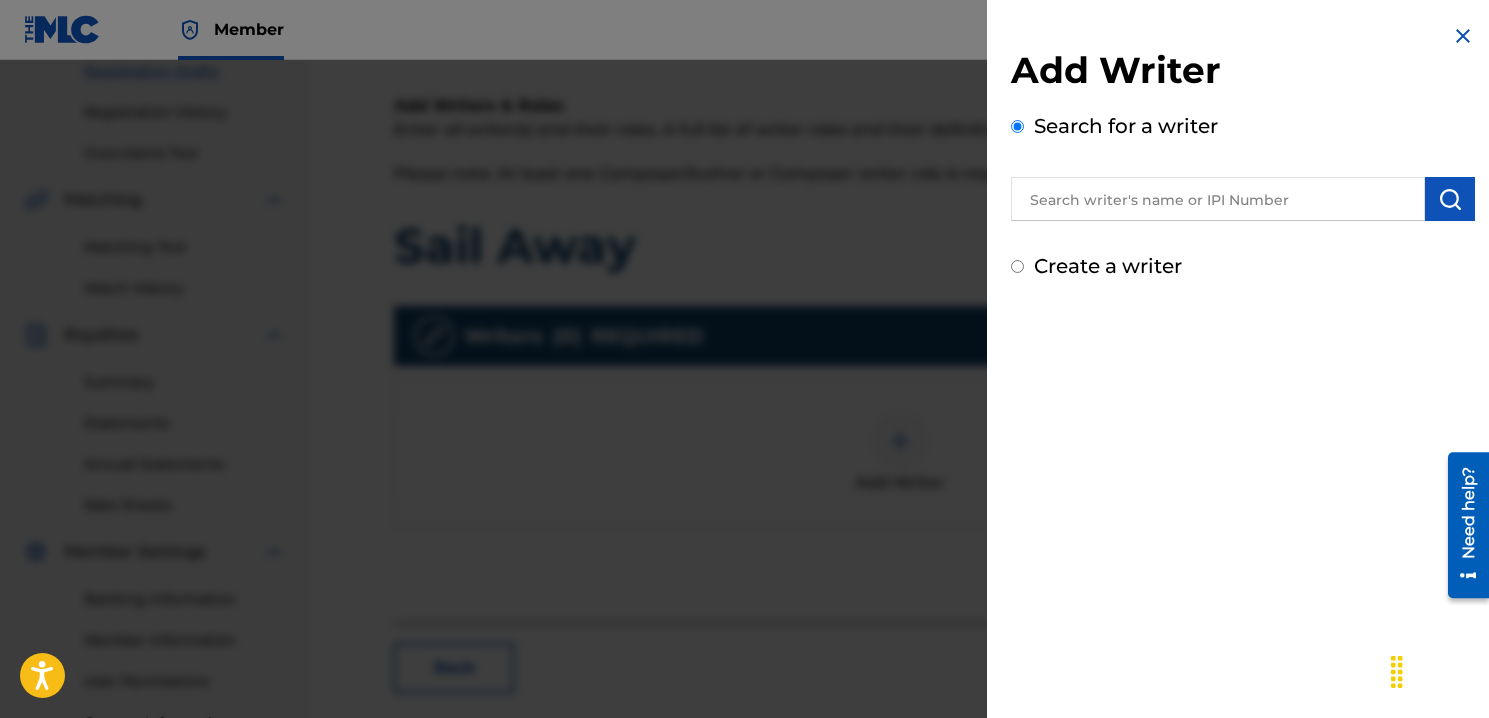 click at bounding box center [1463, 36] 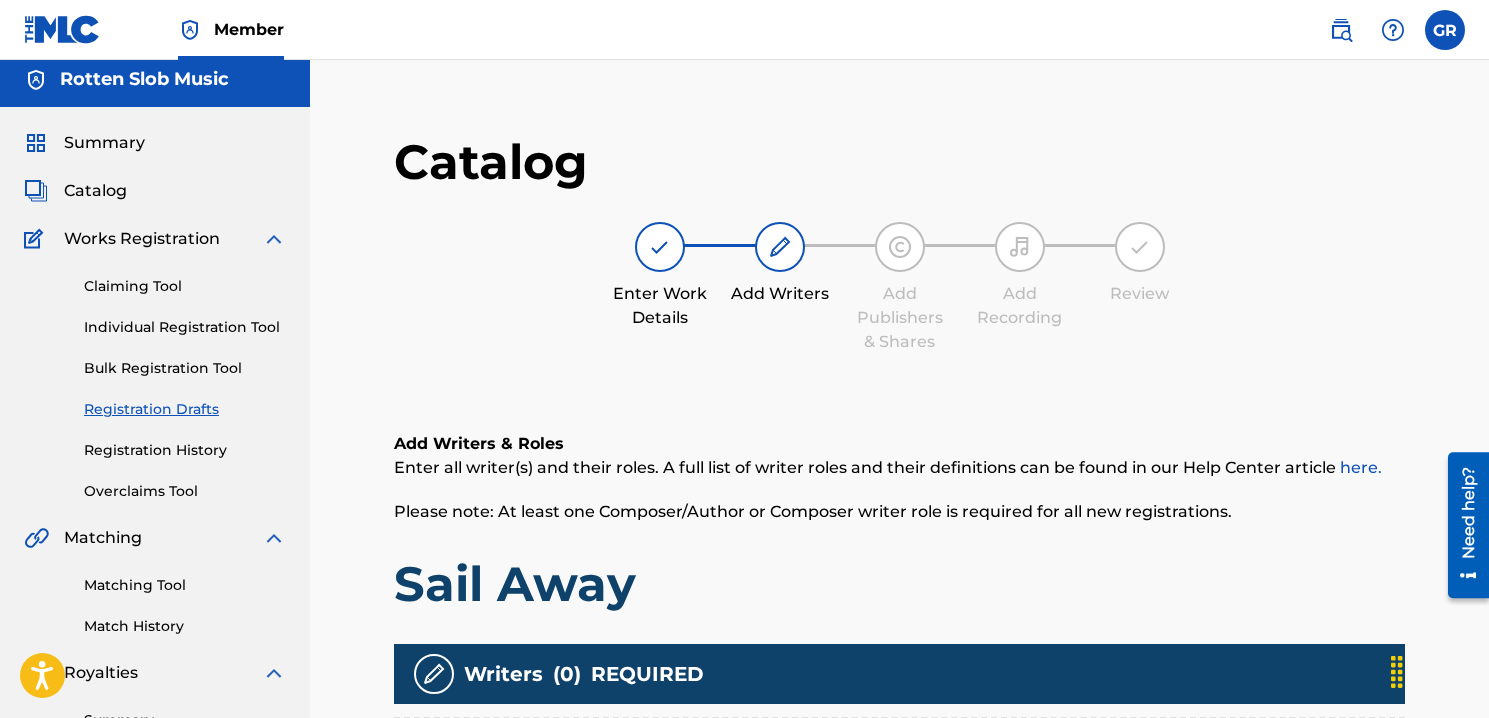 scroll, scrollTop: 0, scrollLeft: 0, axis: both 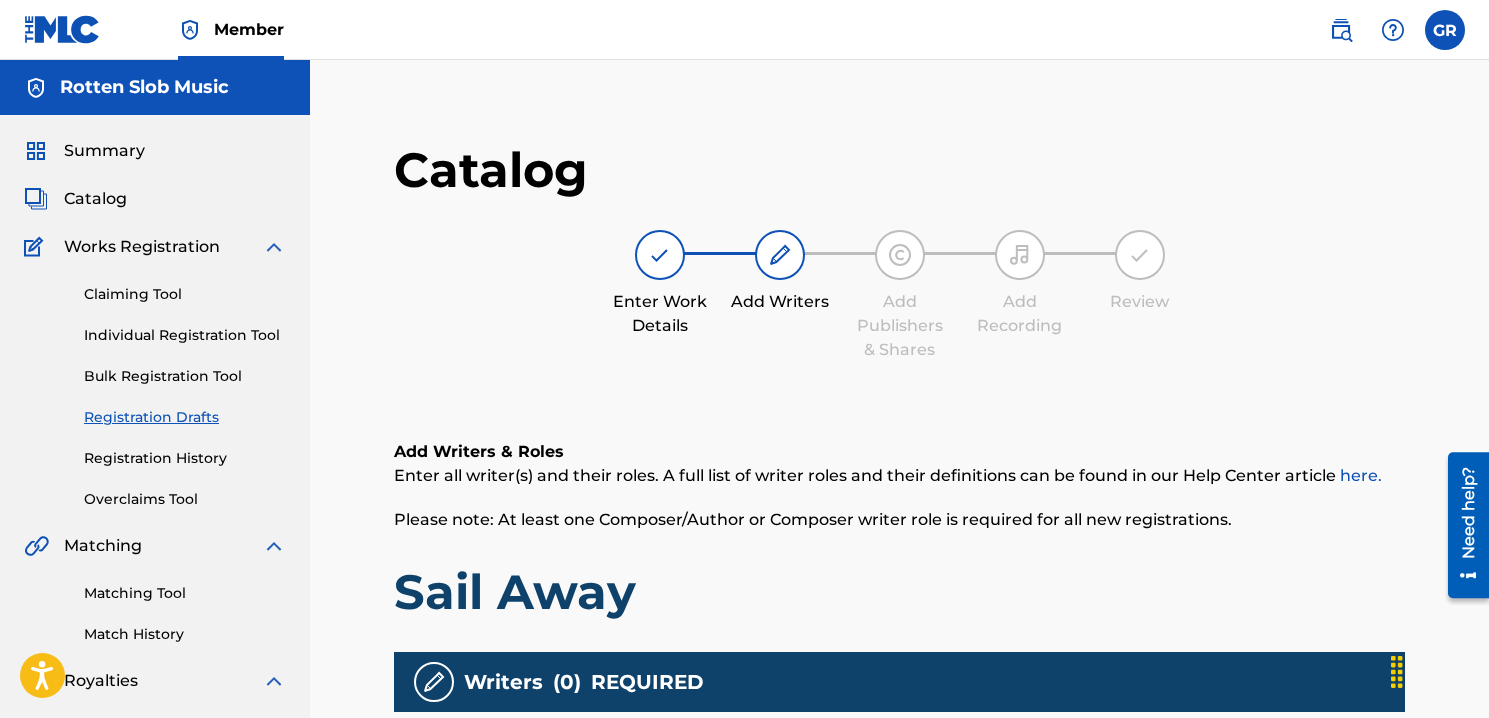 click at bounding box center [274, 247] 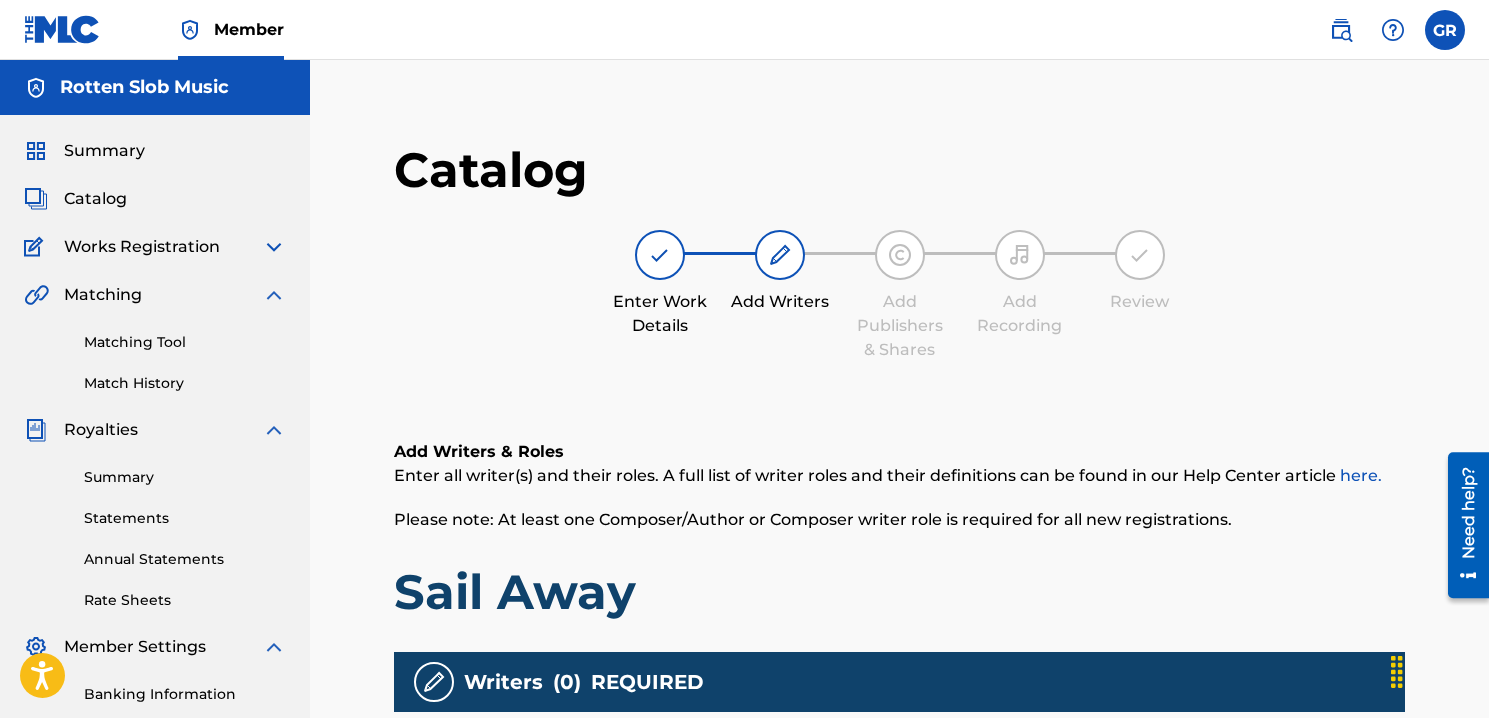 click at bounding box center (274, 295) 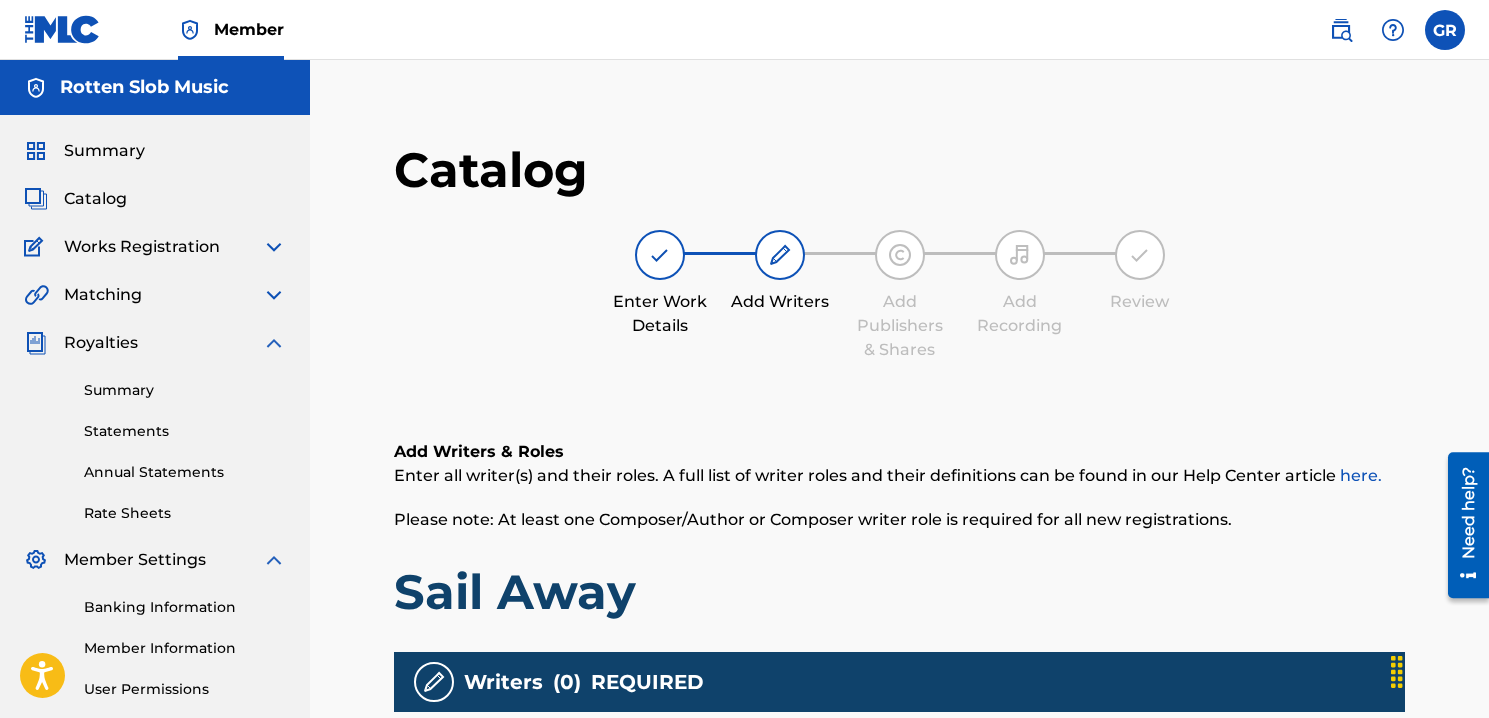 click at bounding box center (274, 343) 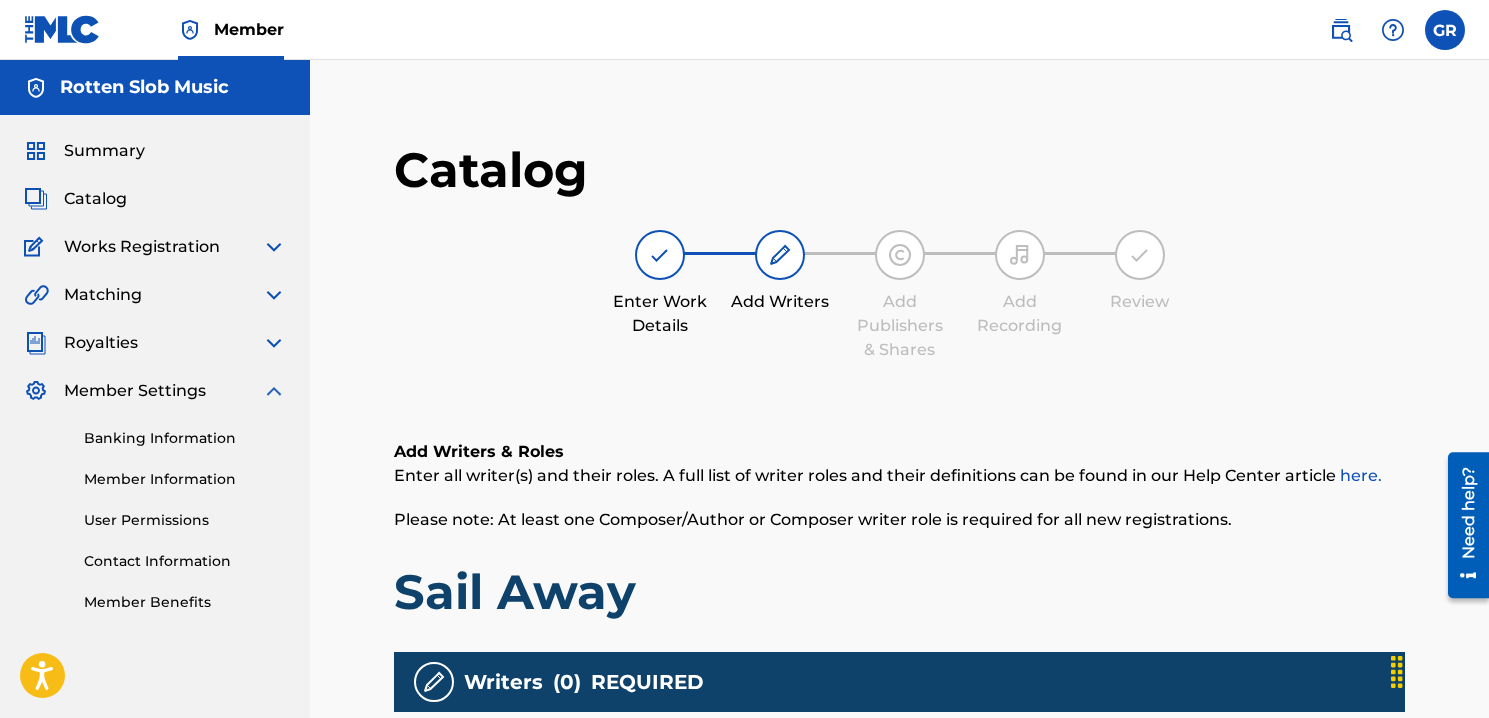 click on "Member Information" at bounding box center [185, 479] 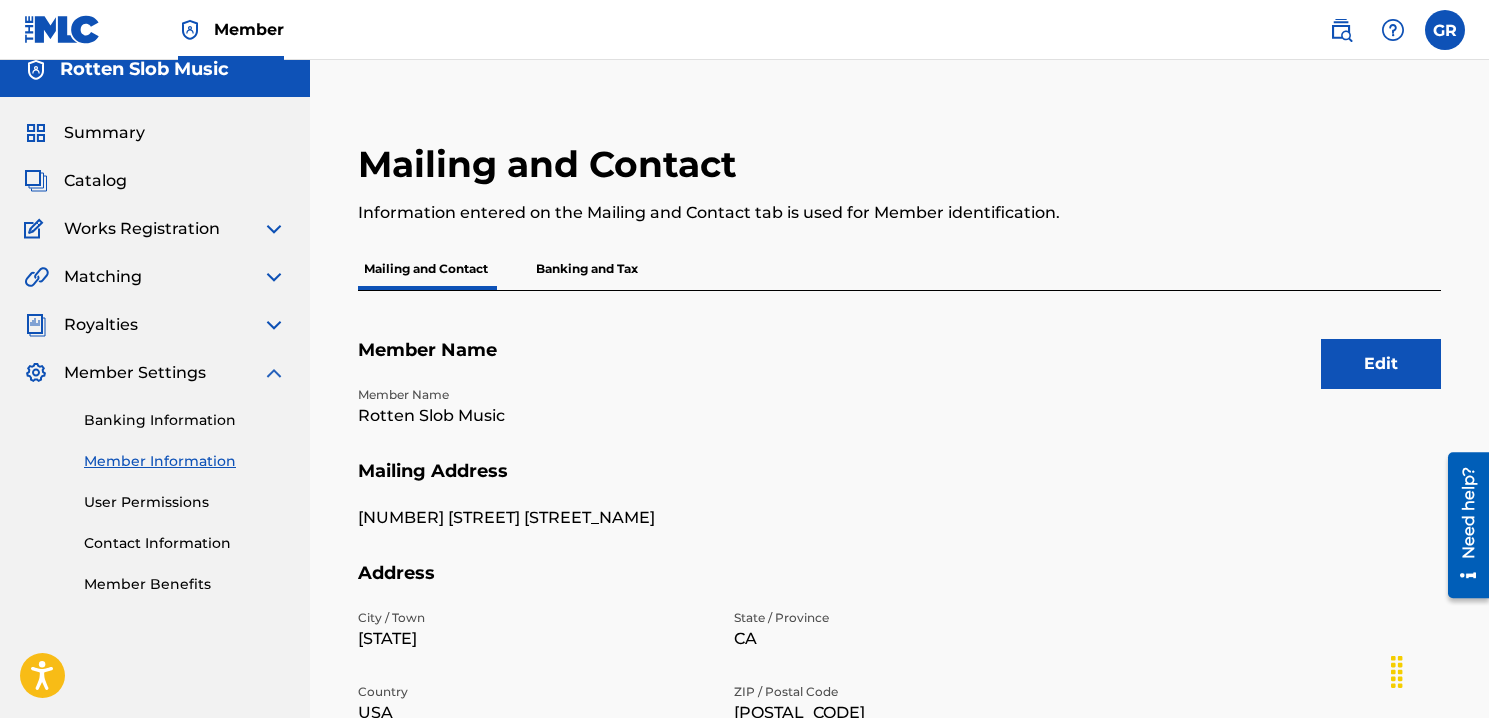 scroll, scrollTop: 0, scrollLeft: 0, axis: both 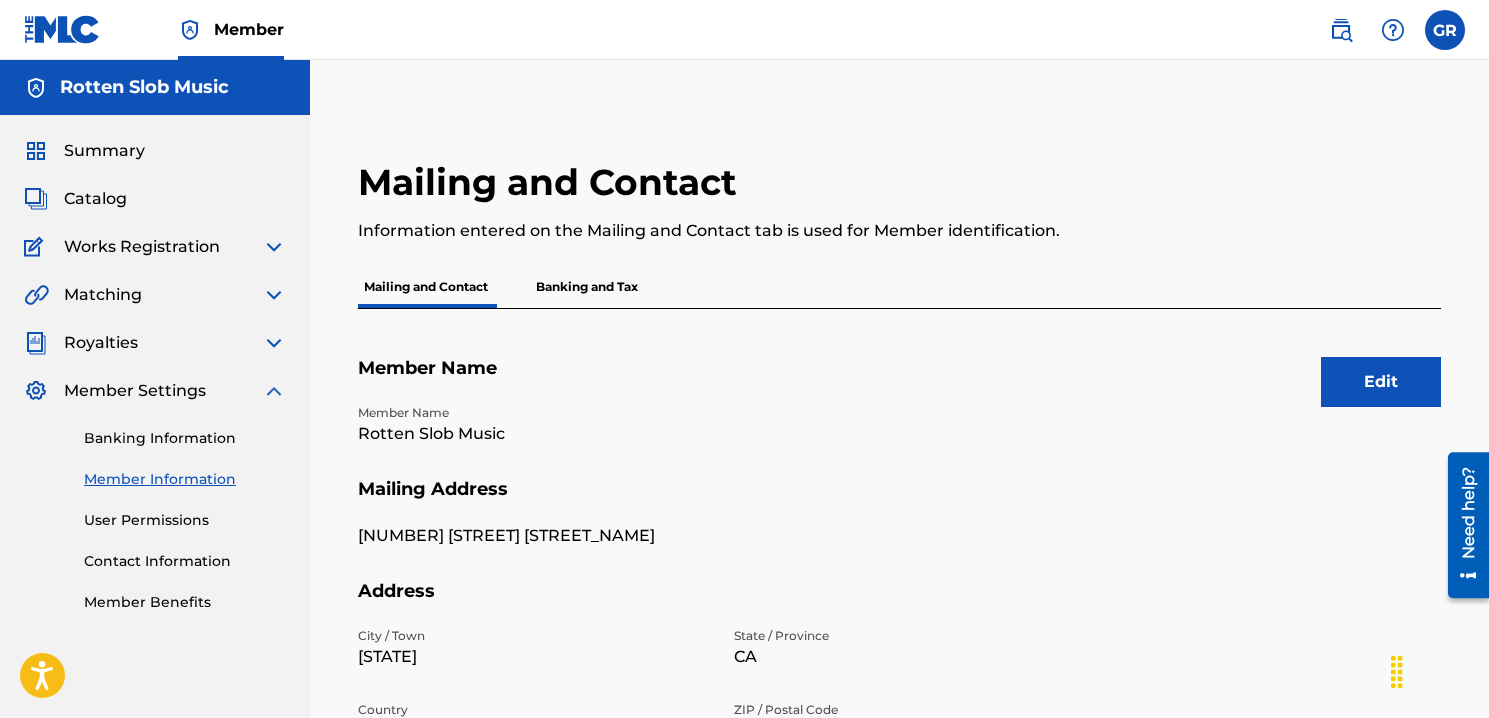 click at bounding box center [1445, 30] 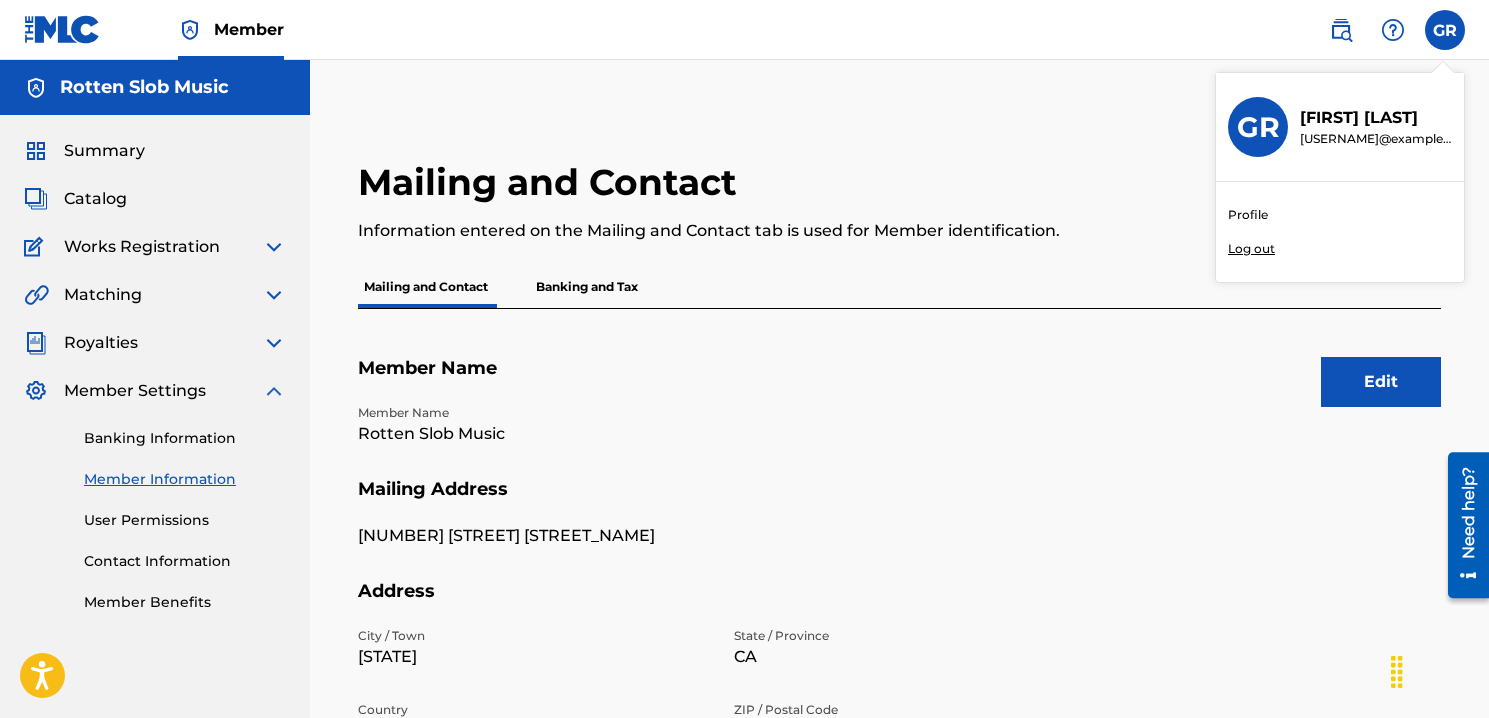 click on "Log out" at bounding box center [1251, 249] 